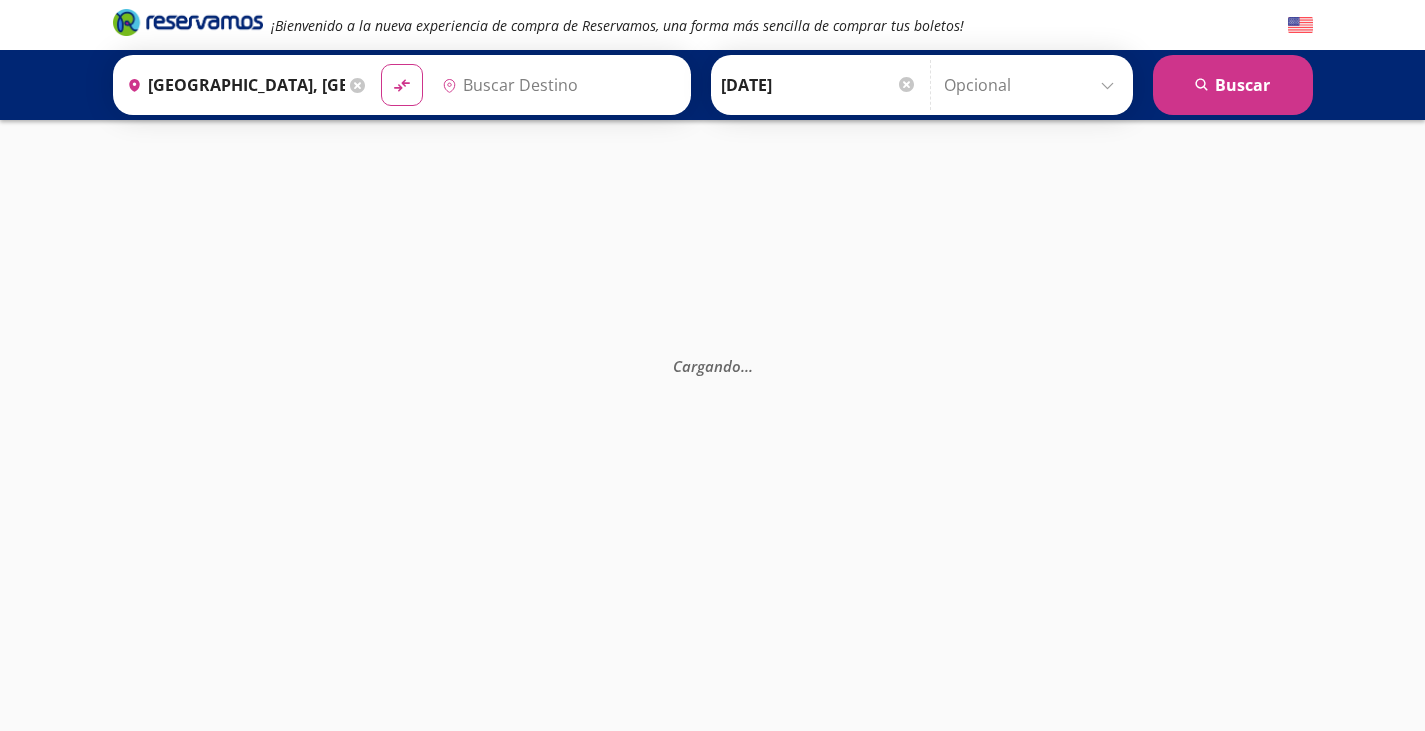 type on "[GEOGRAPHIC_DATA], [GEOGRAPHIC_DATA]" 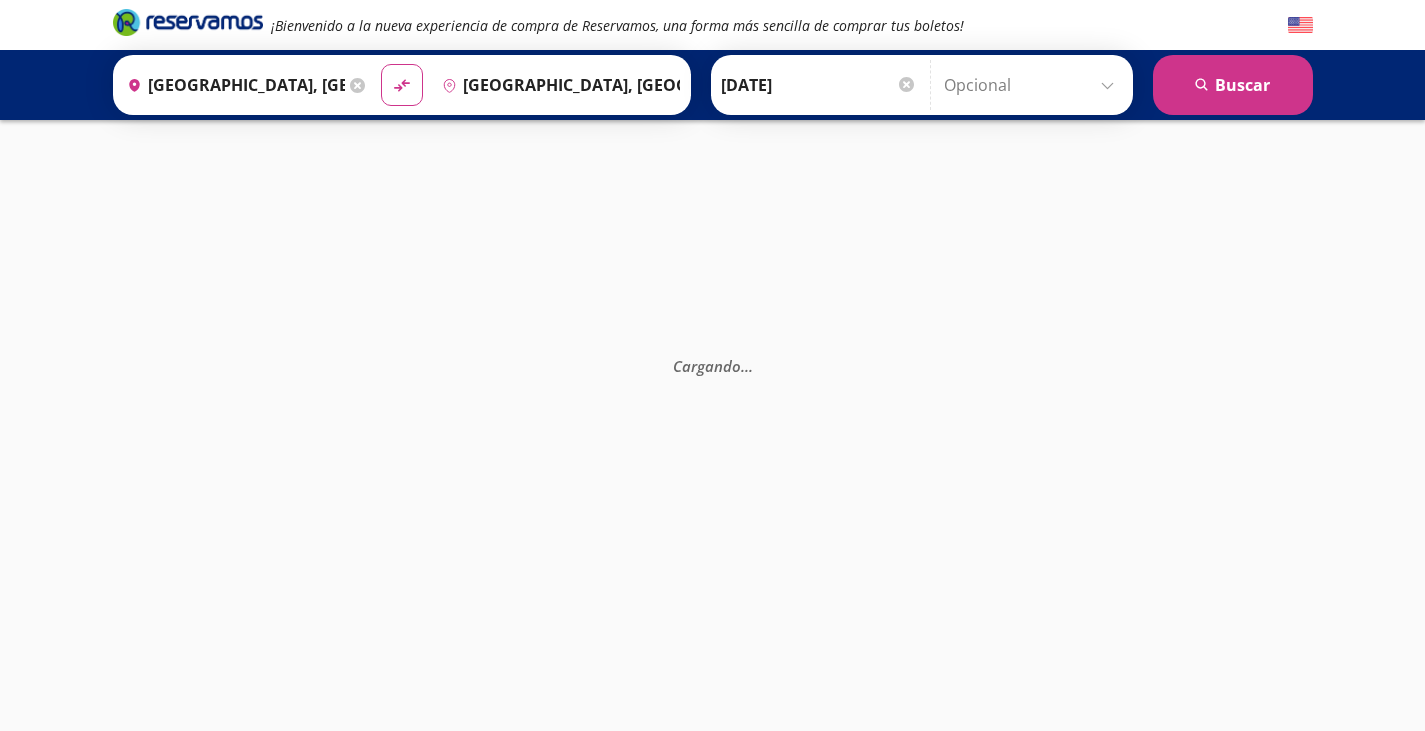 scroll, scrollTop: 0, scrollLeft: 0, axis: both 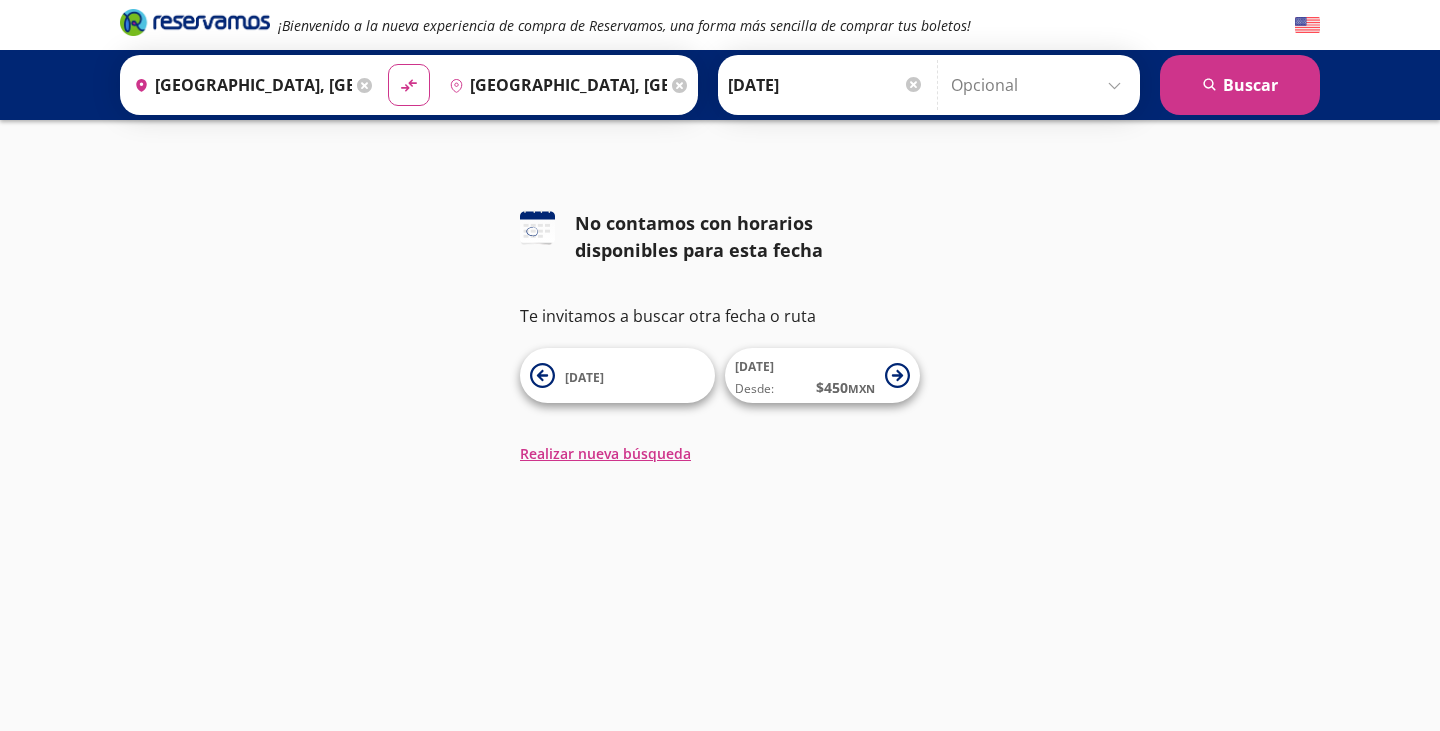 click 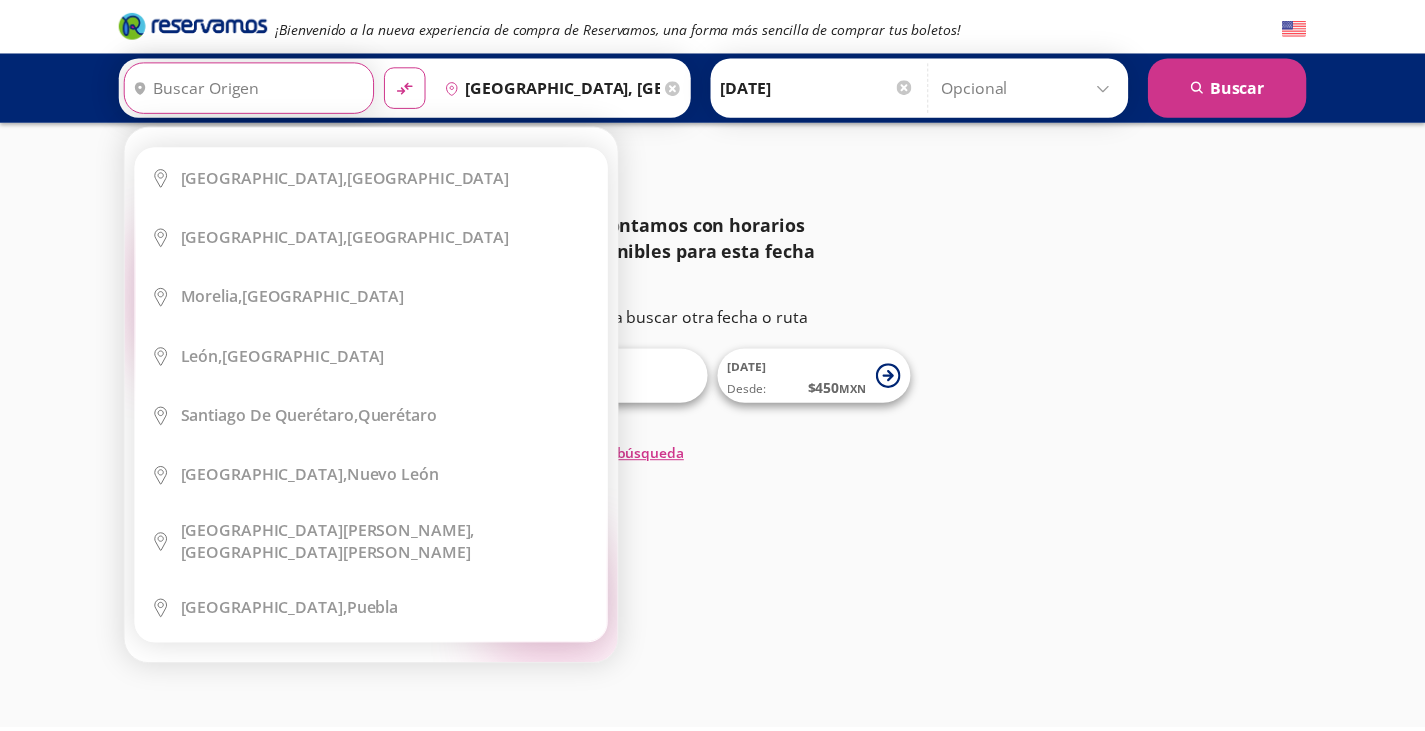scroll, scrollTop: 0, scrollLeft: 0, axis: both 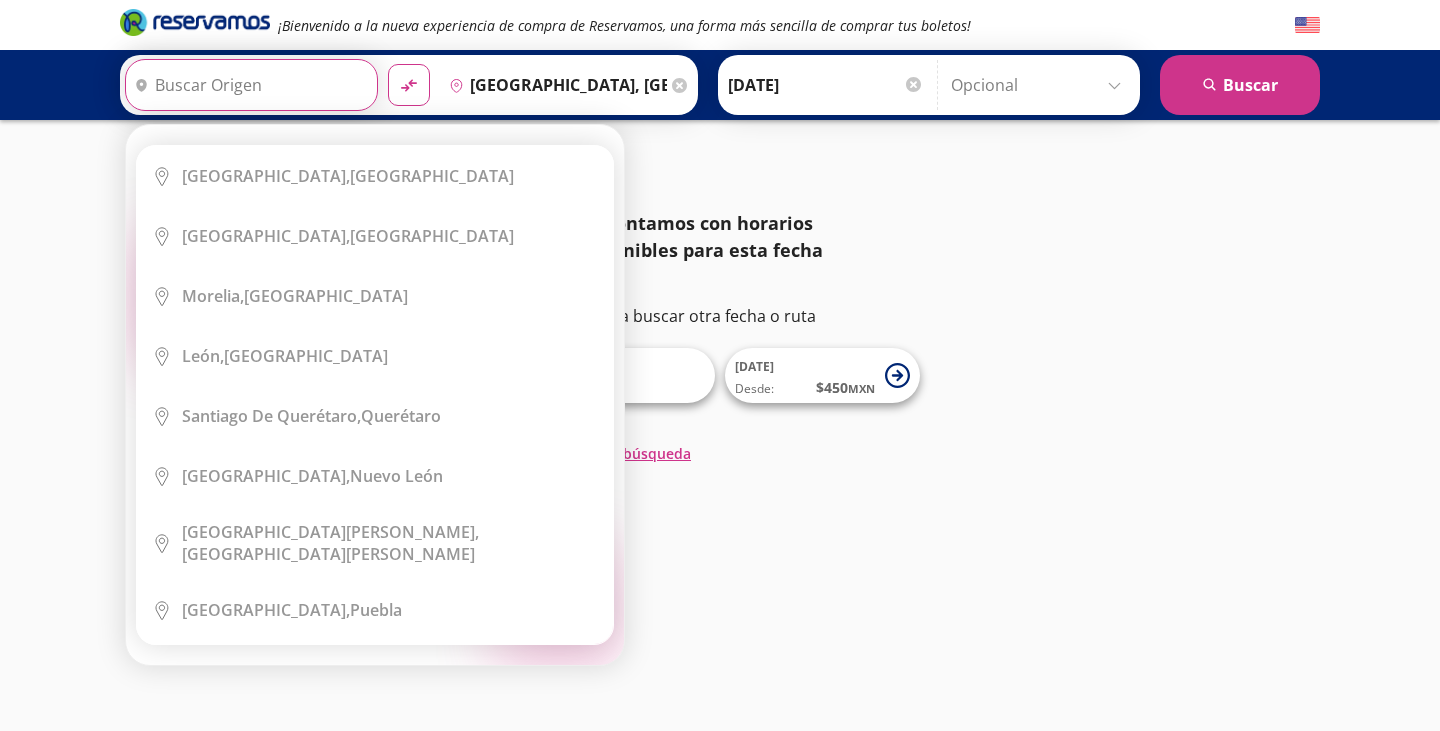 type 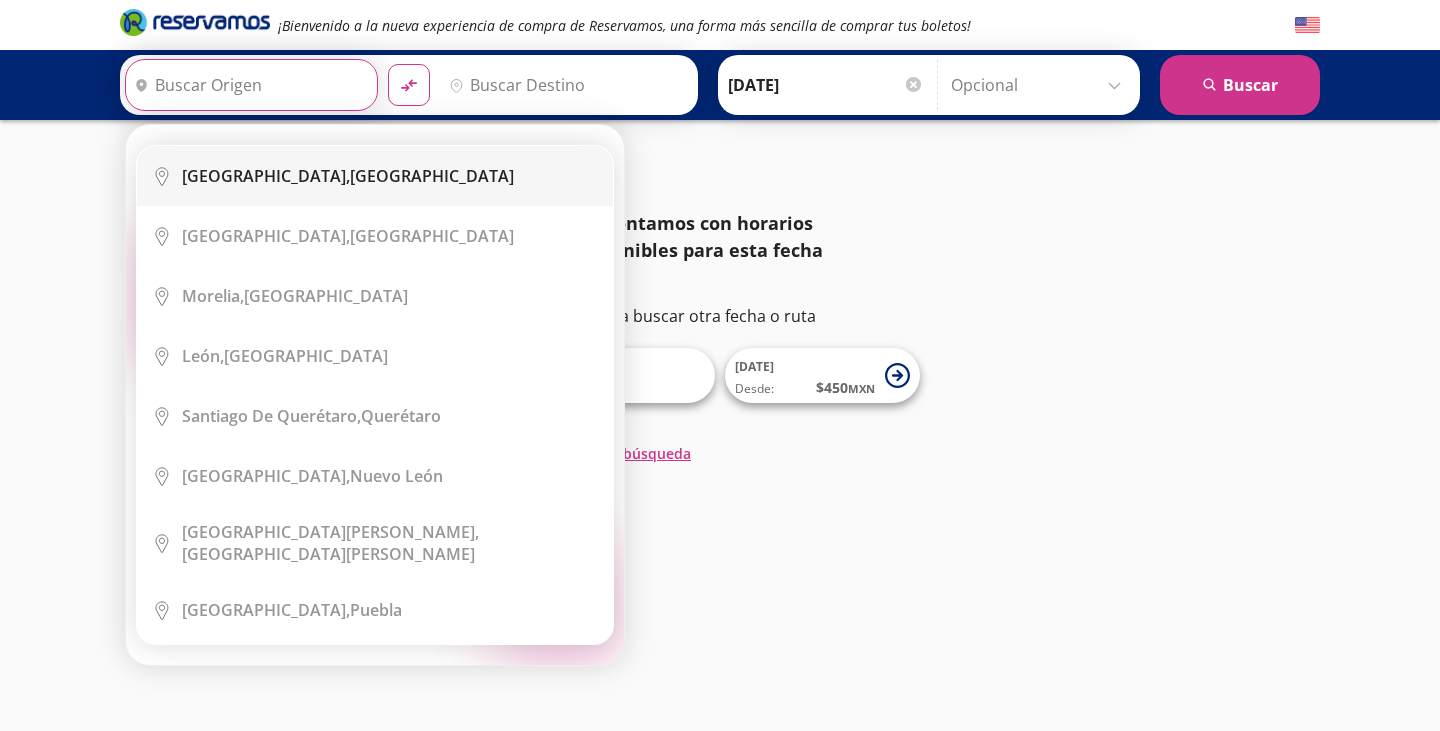 click on "[GEOGRAPHIC_DATA]," at bounding box center [266, 176] 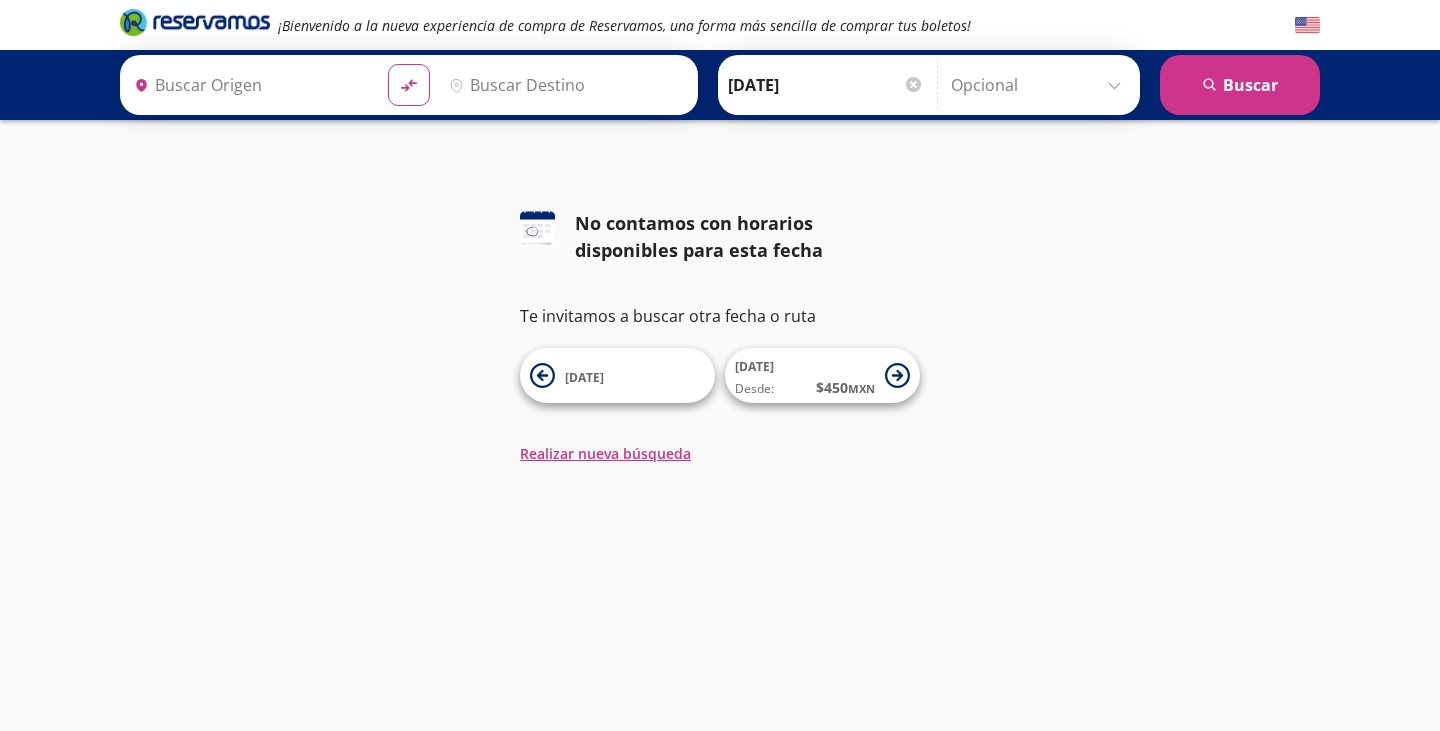 type on "[GEOGRAPHIC_DATA], [GEOGRAPHIC_DATA]" 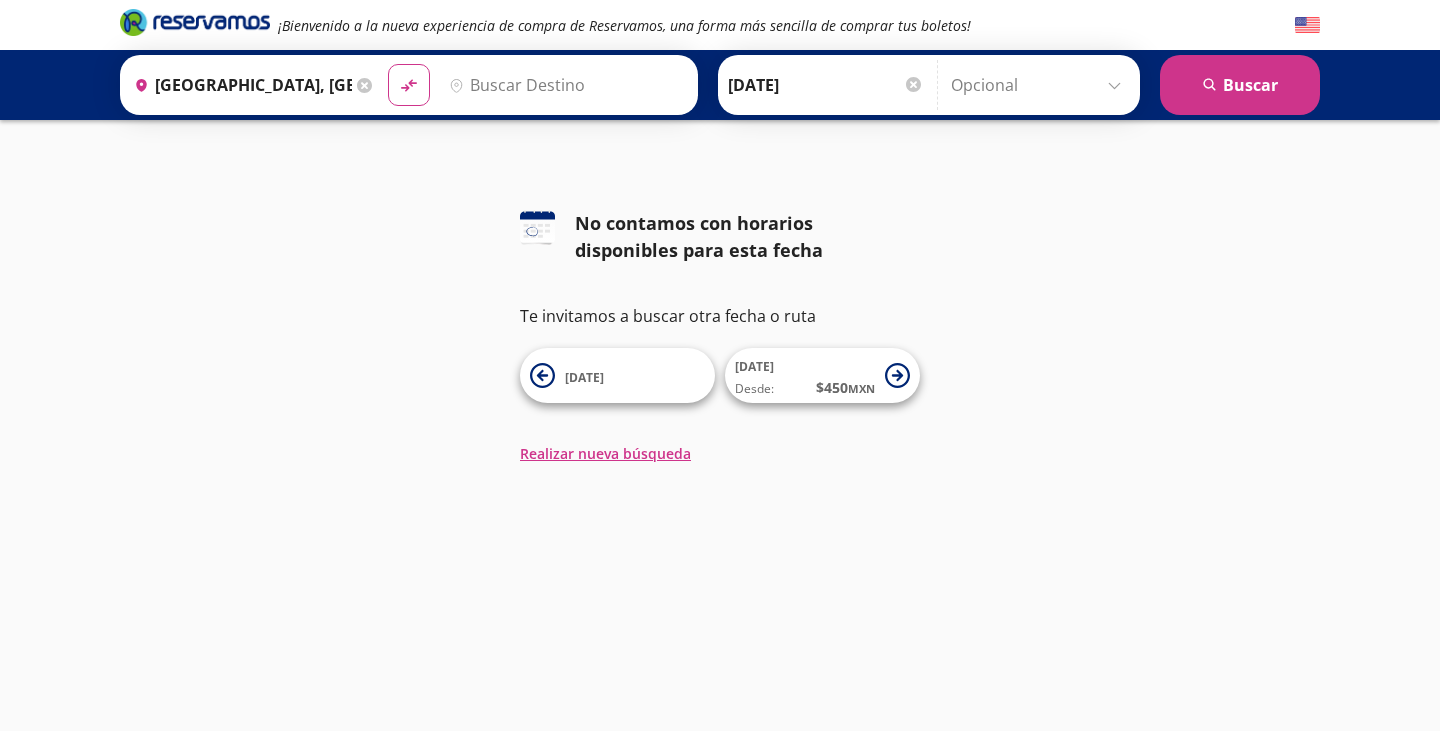 click on "Destino" at bounding box center (564, 85) 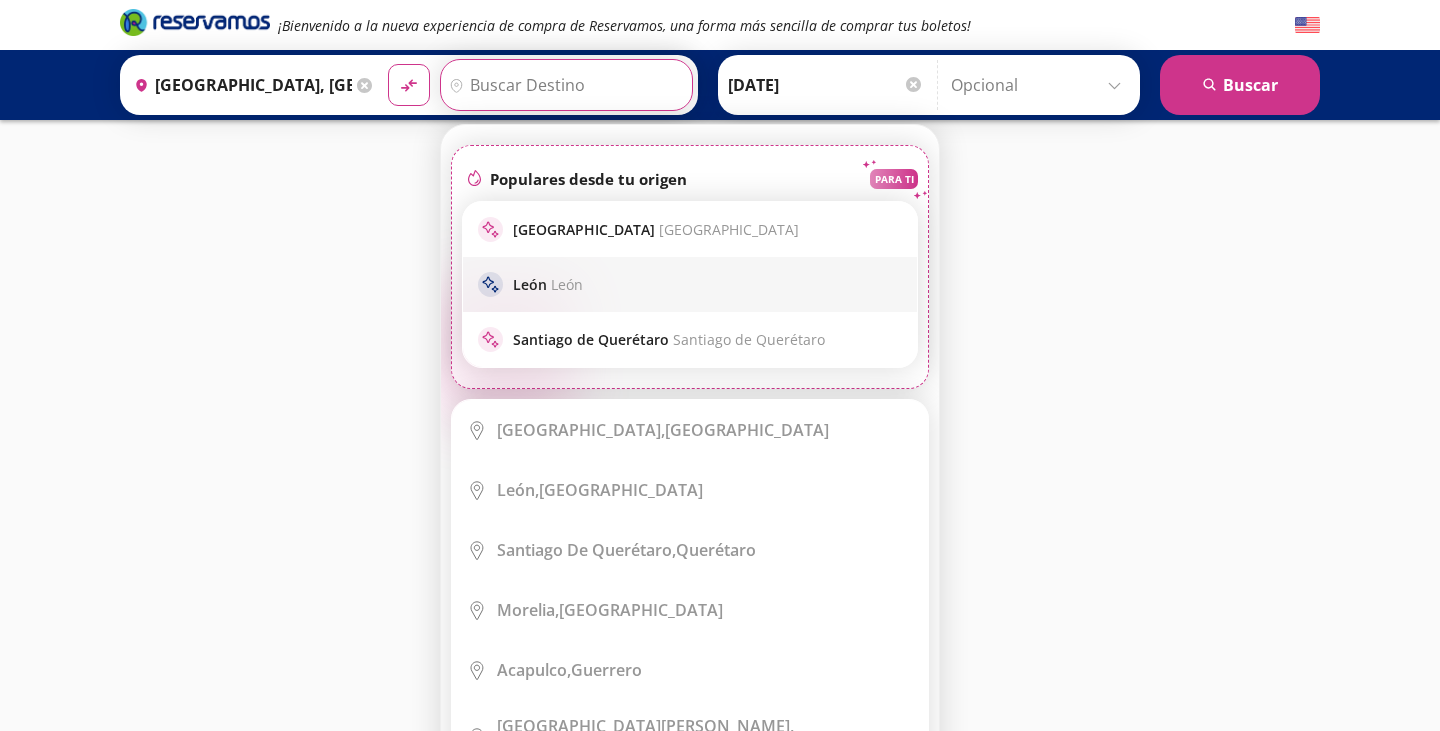 click on "[PERSON_NAME]" at bounding box center [548, 284] 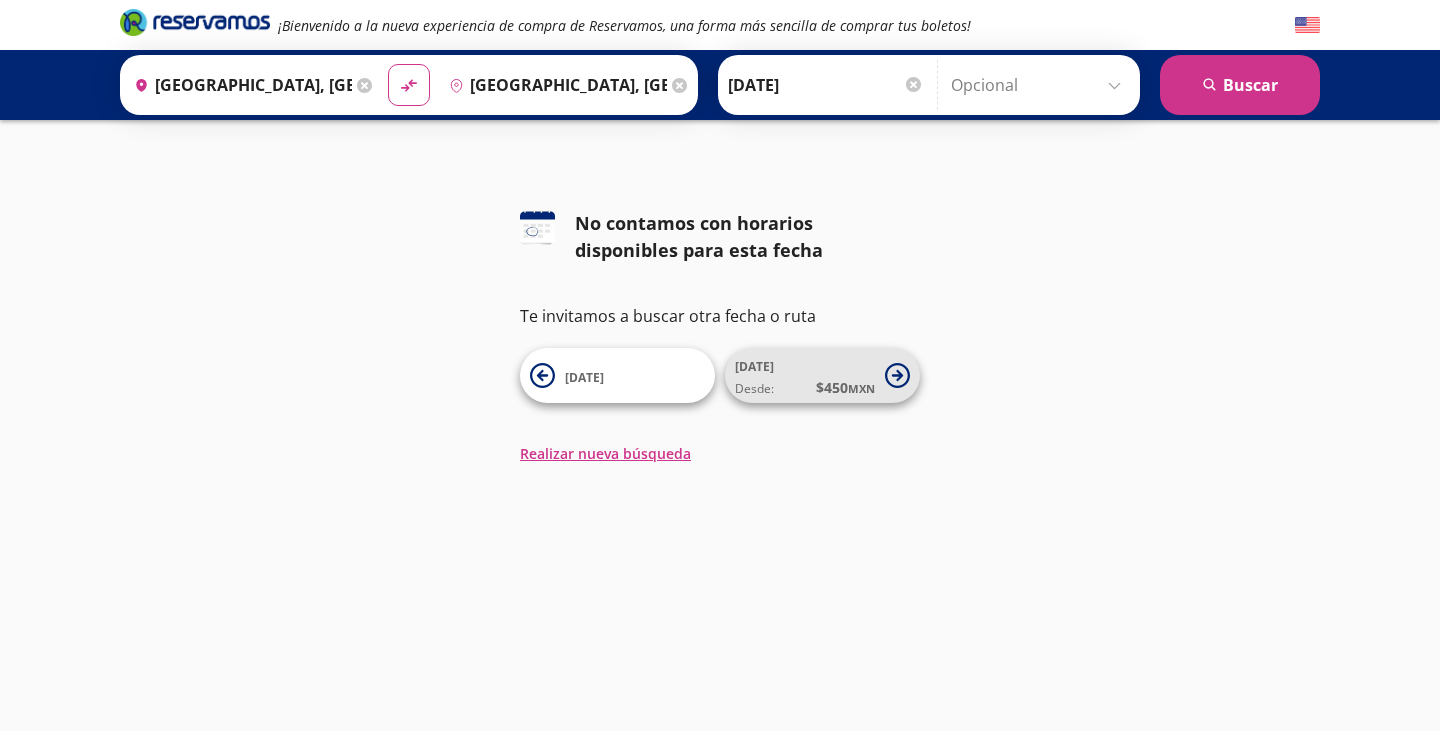 click 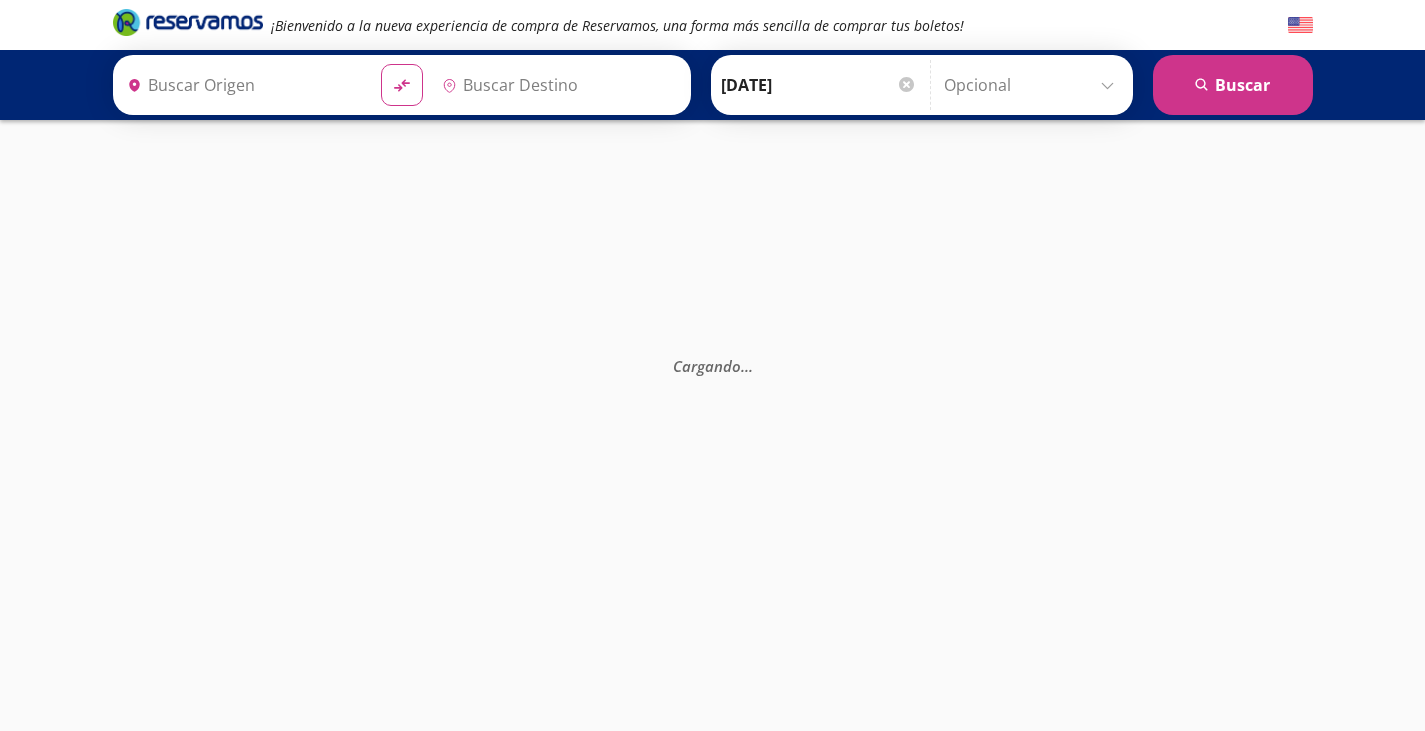 type on "[GEOGRAPHIC_DATA], [GEOGRAPHIC_DATA]" 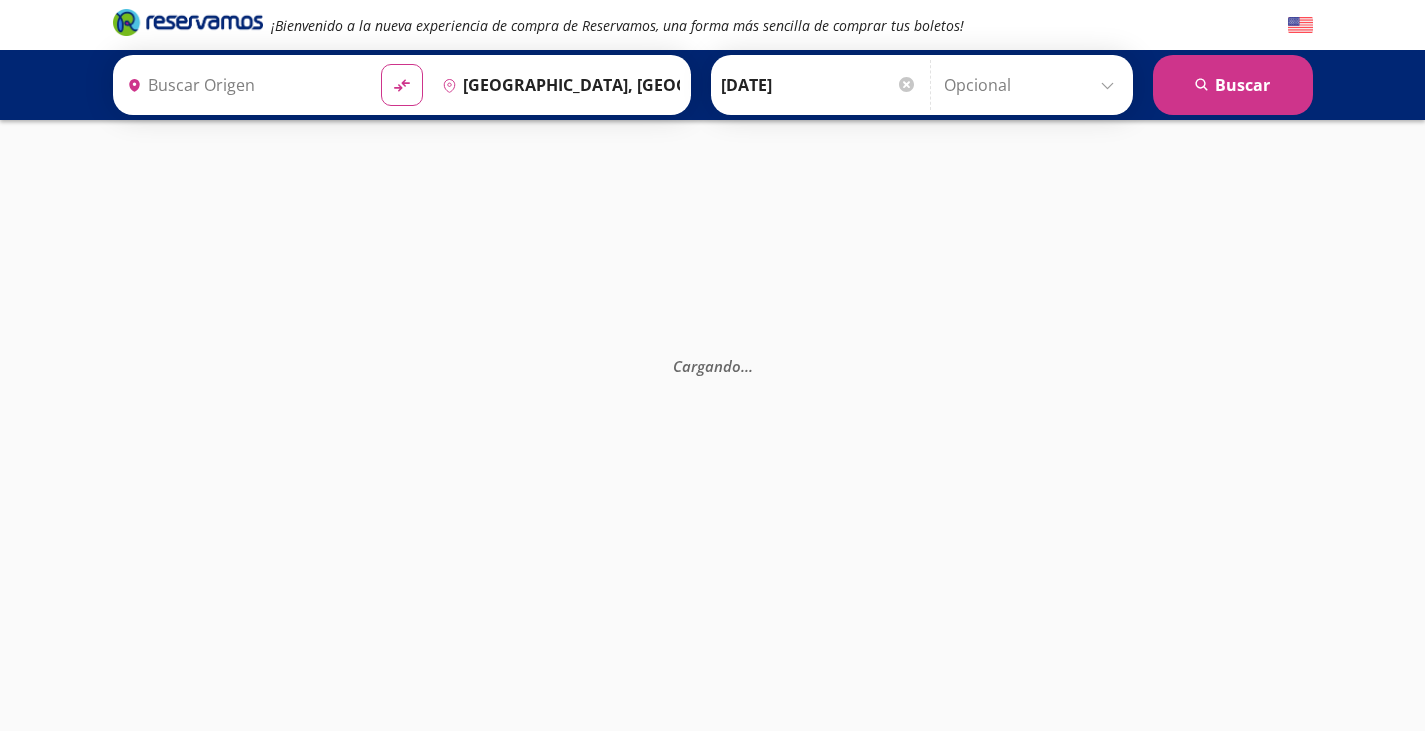 type on "[GEOGRAPHIC_DATA], [GEOGRAPHIC_DATA]" 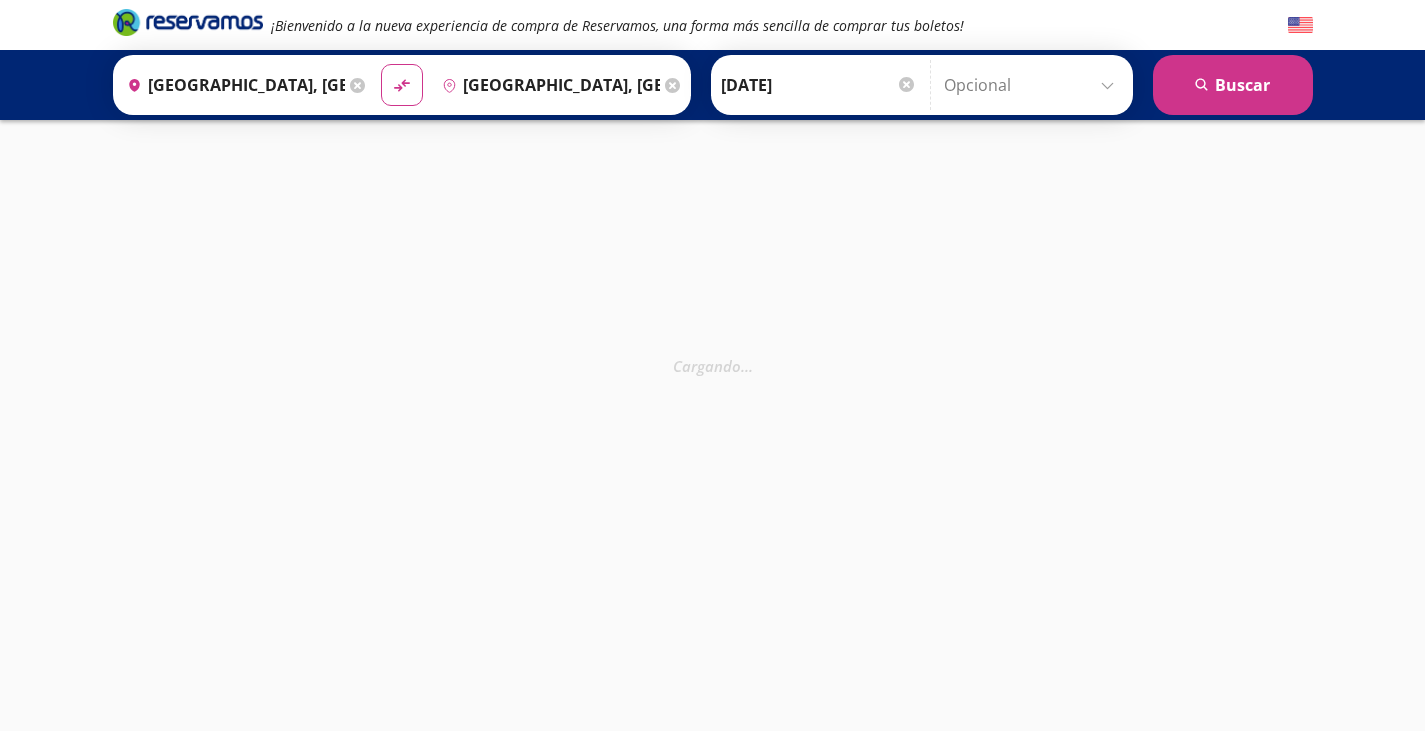 click 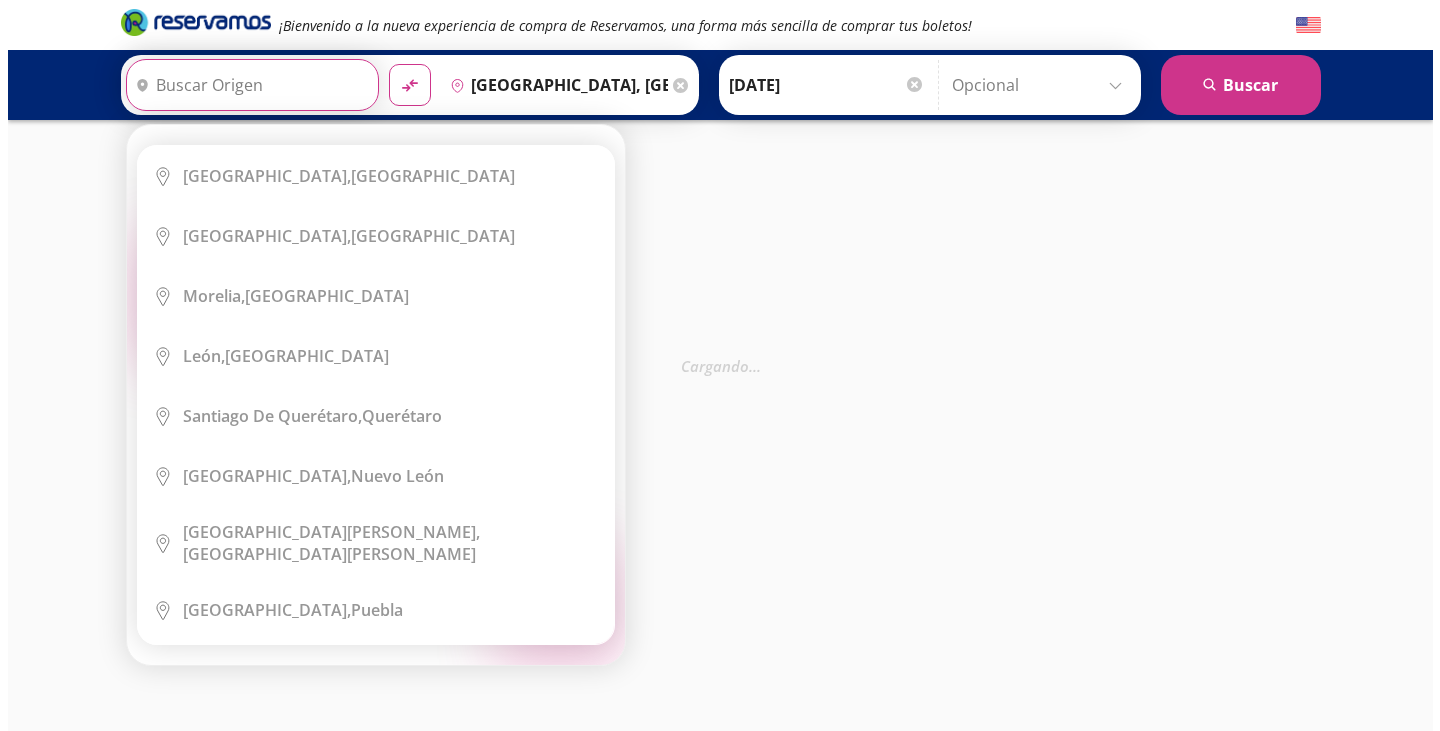 scroll, scrollTop: 0, scrollLeft: 0, axis: both 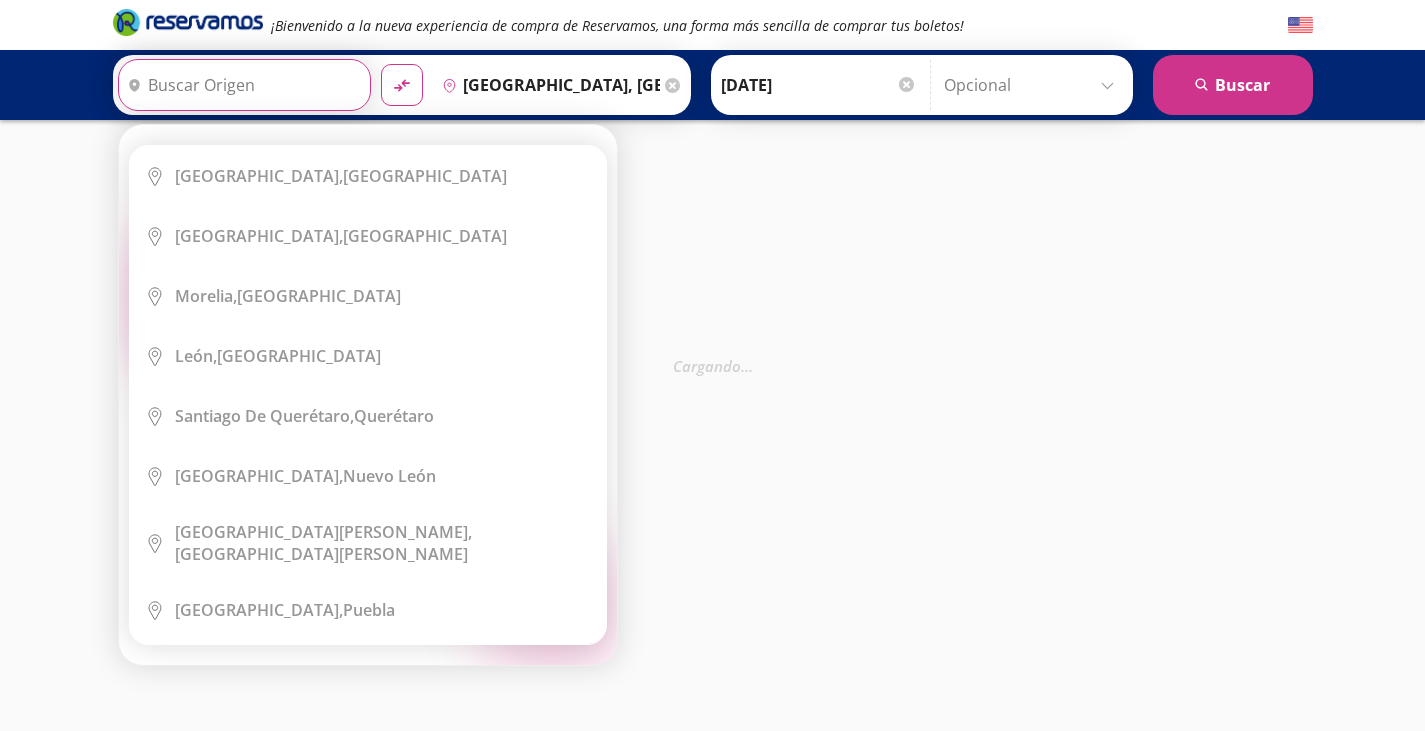 type 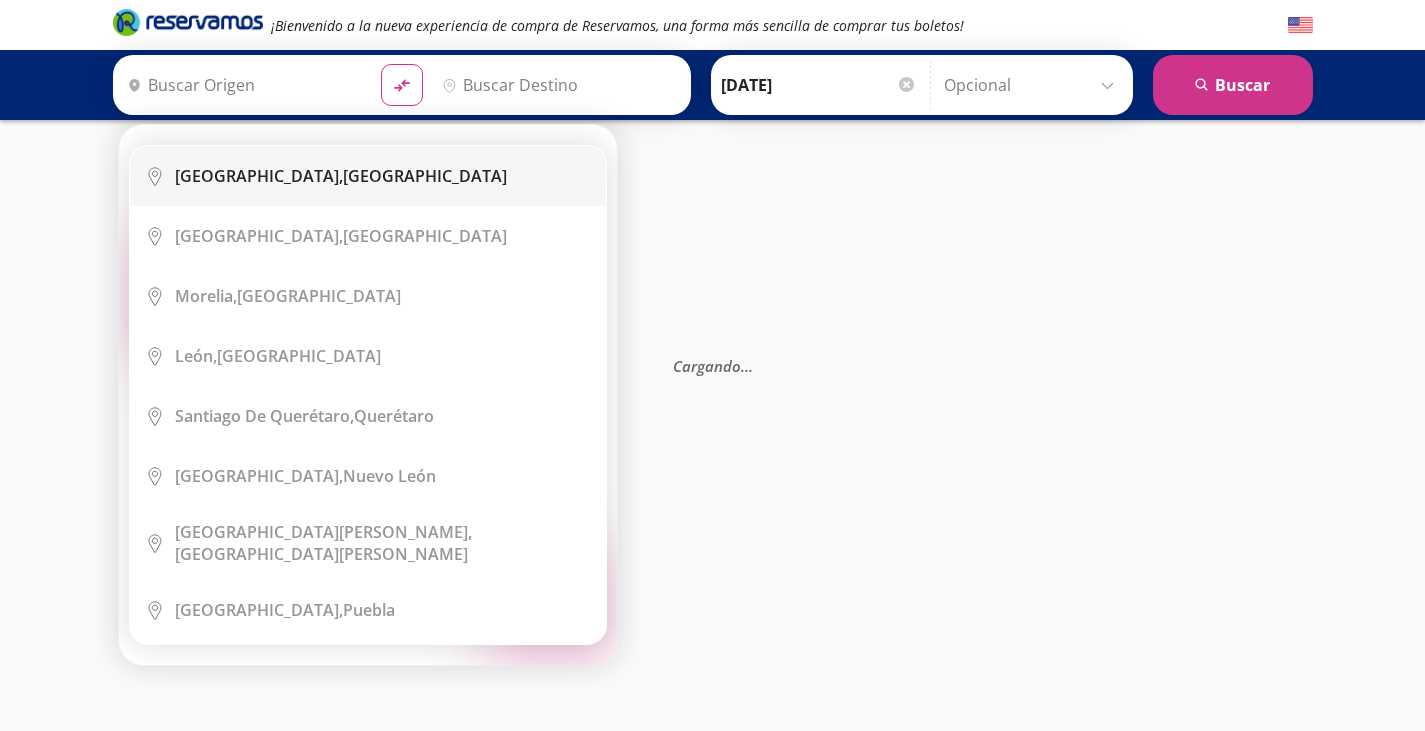 click on "[GEOGRAPHIC_DATA]," at bounding box center [259, 176] 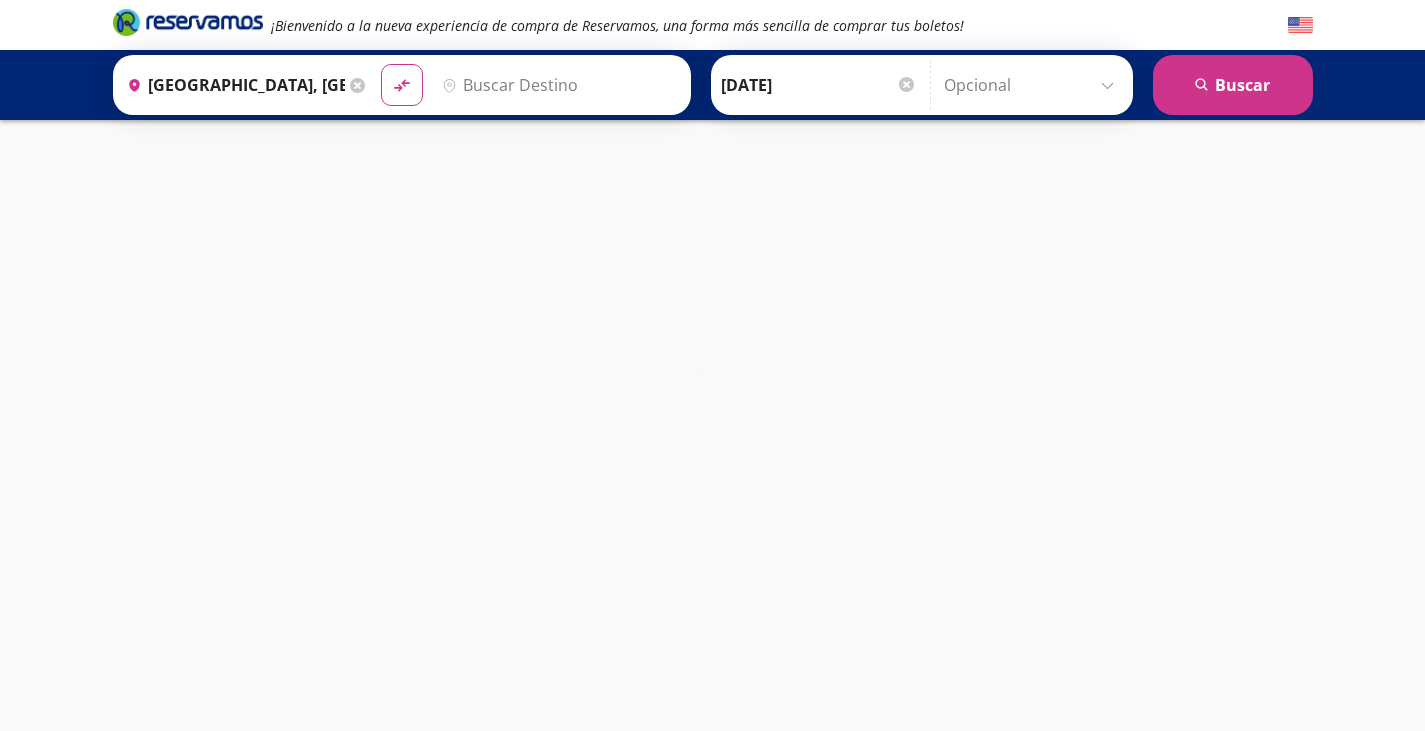 click on "Destino" at bounding box center (557, 85) 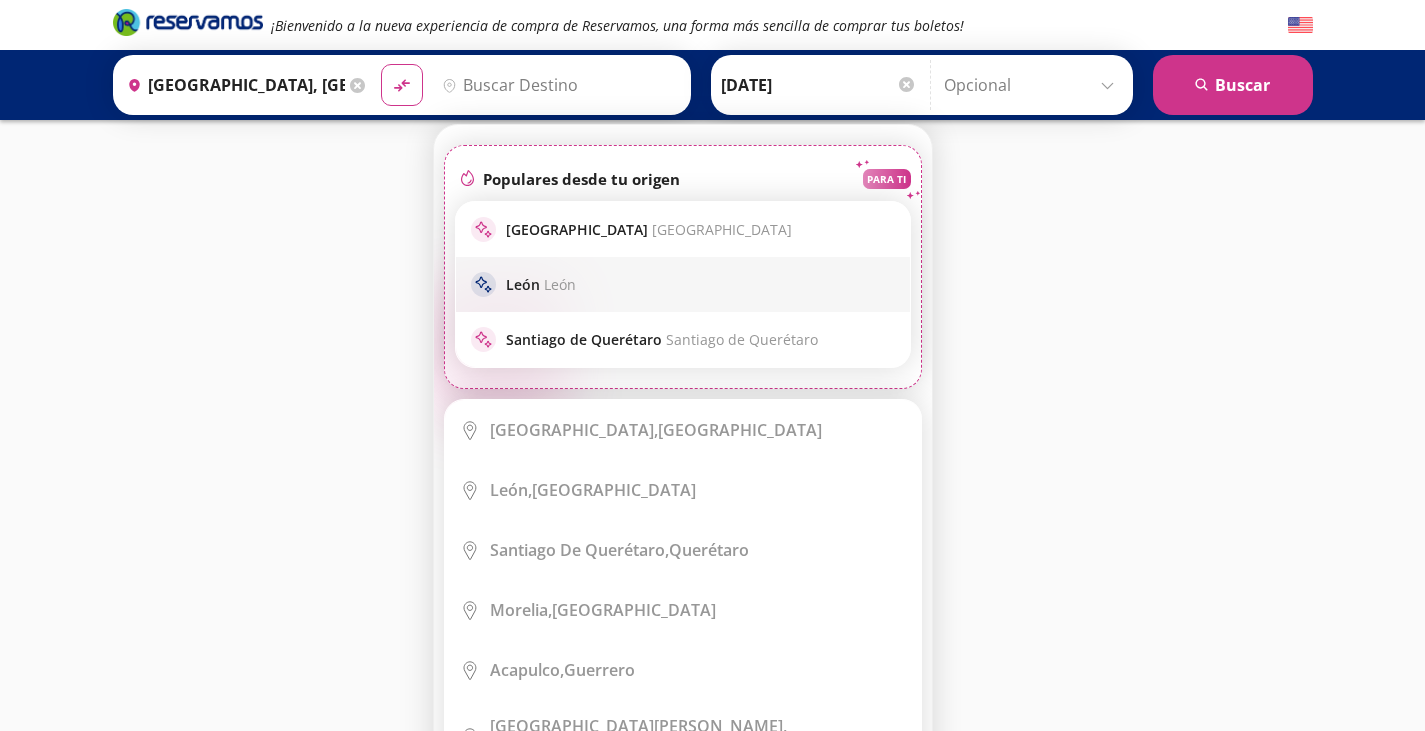 click on "[PERSON_NAME]" at bounding box center [541, 284] 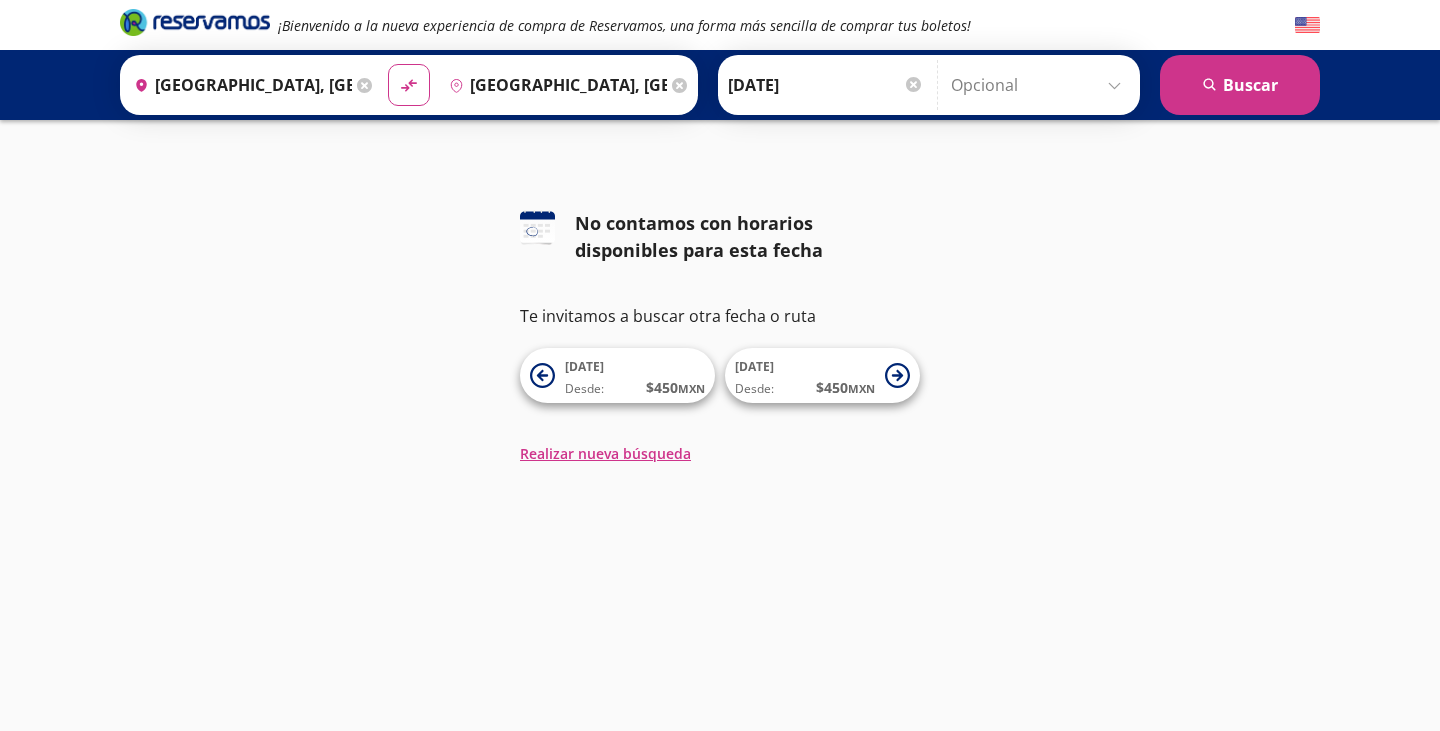 click 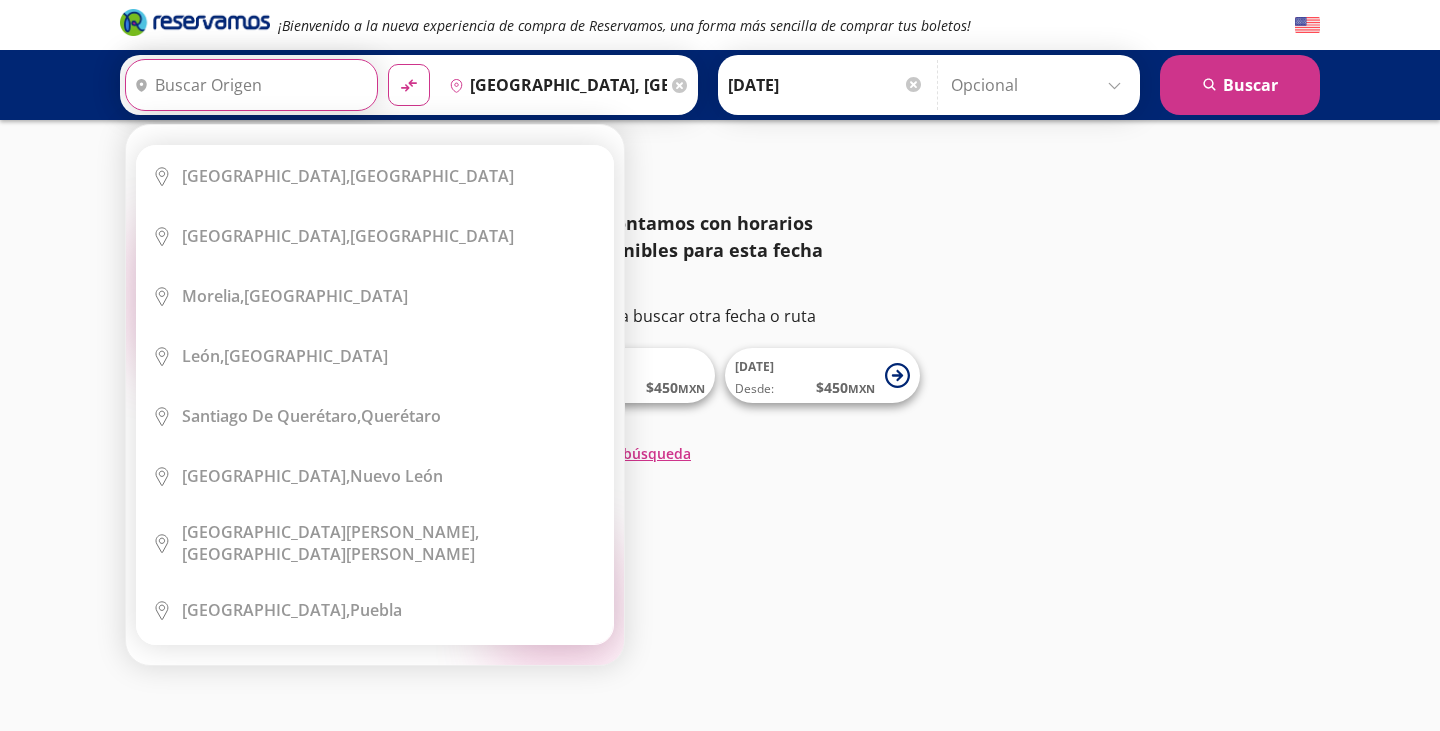 type 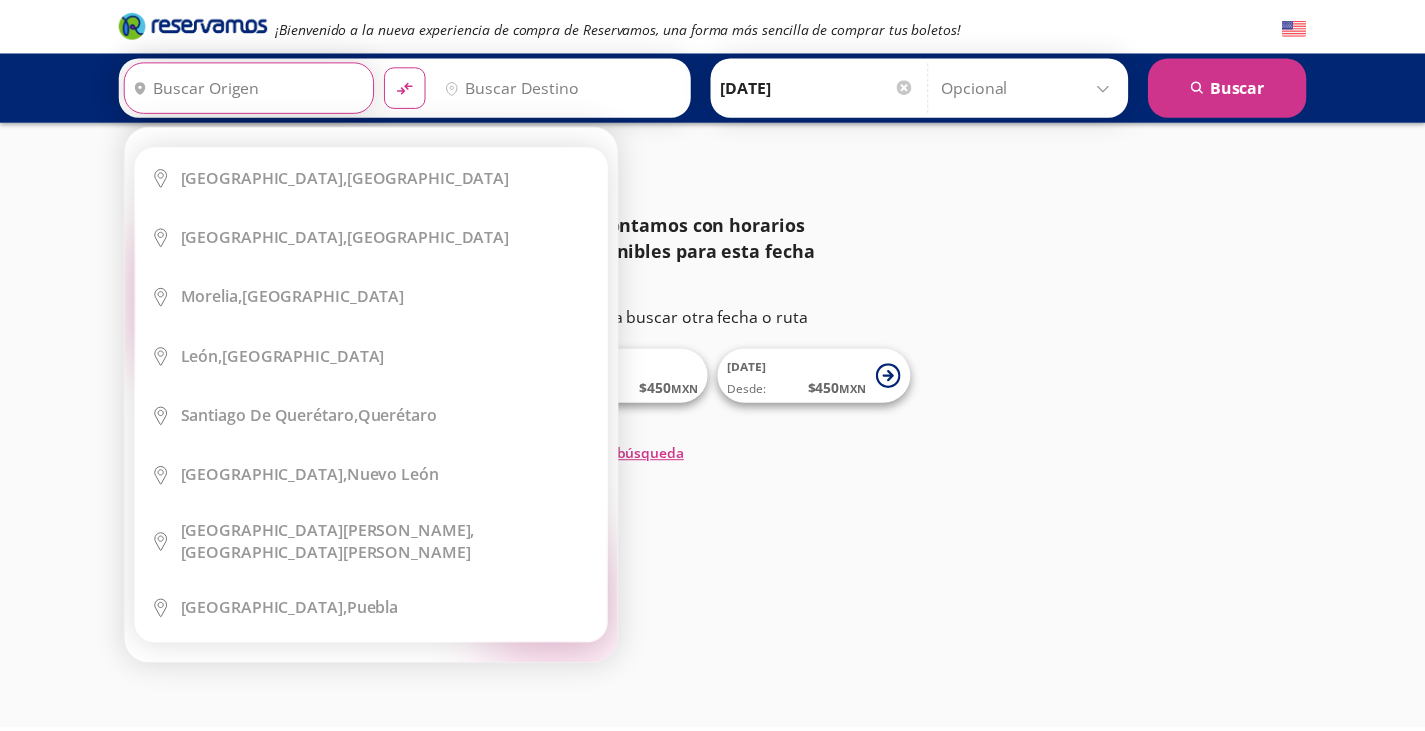 scroll, scrollTop: 0, scrollLeft: 0, axis: both 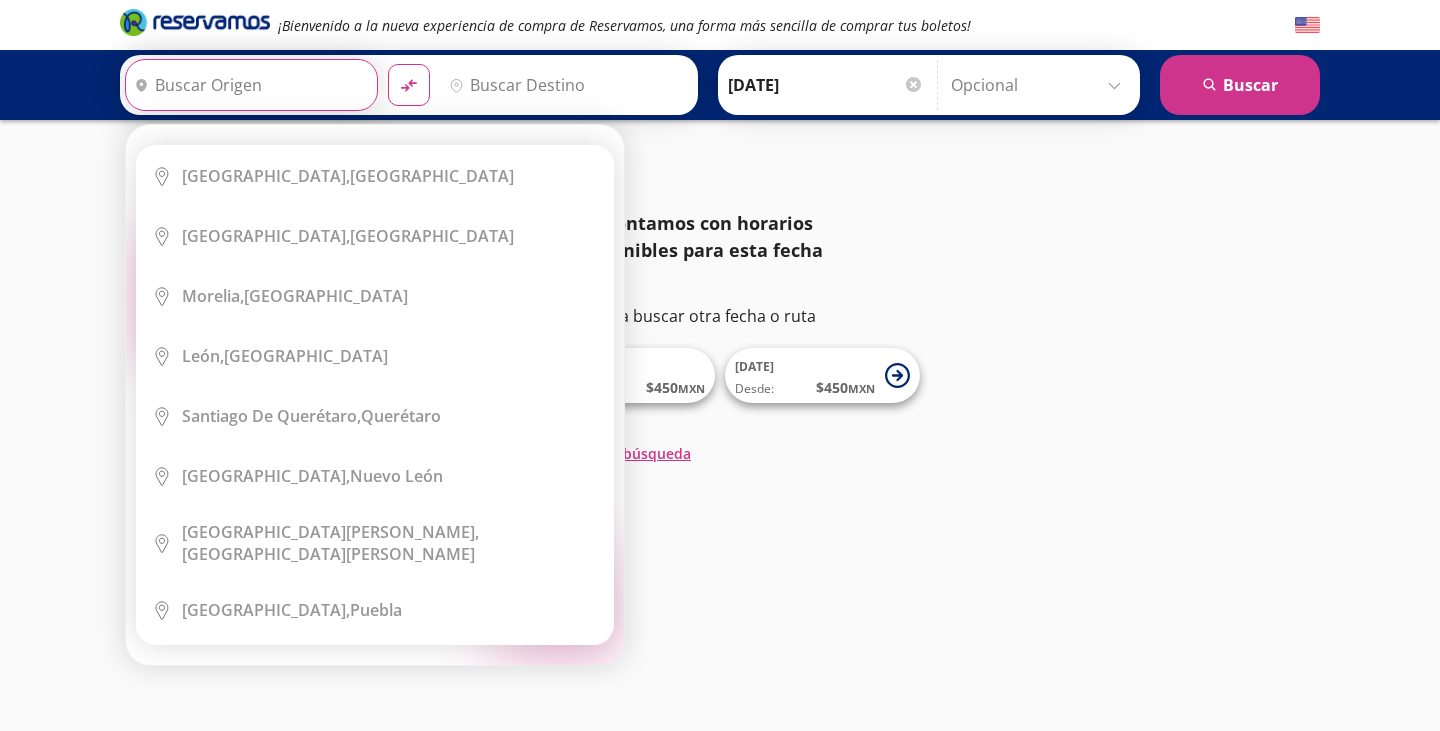 click on "Origen" at bounding box center [249, 85] 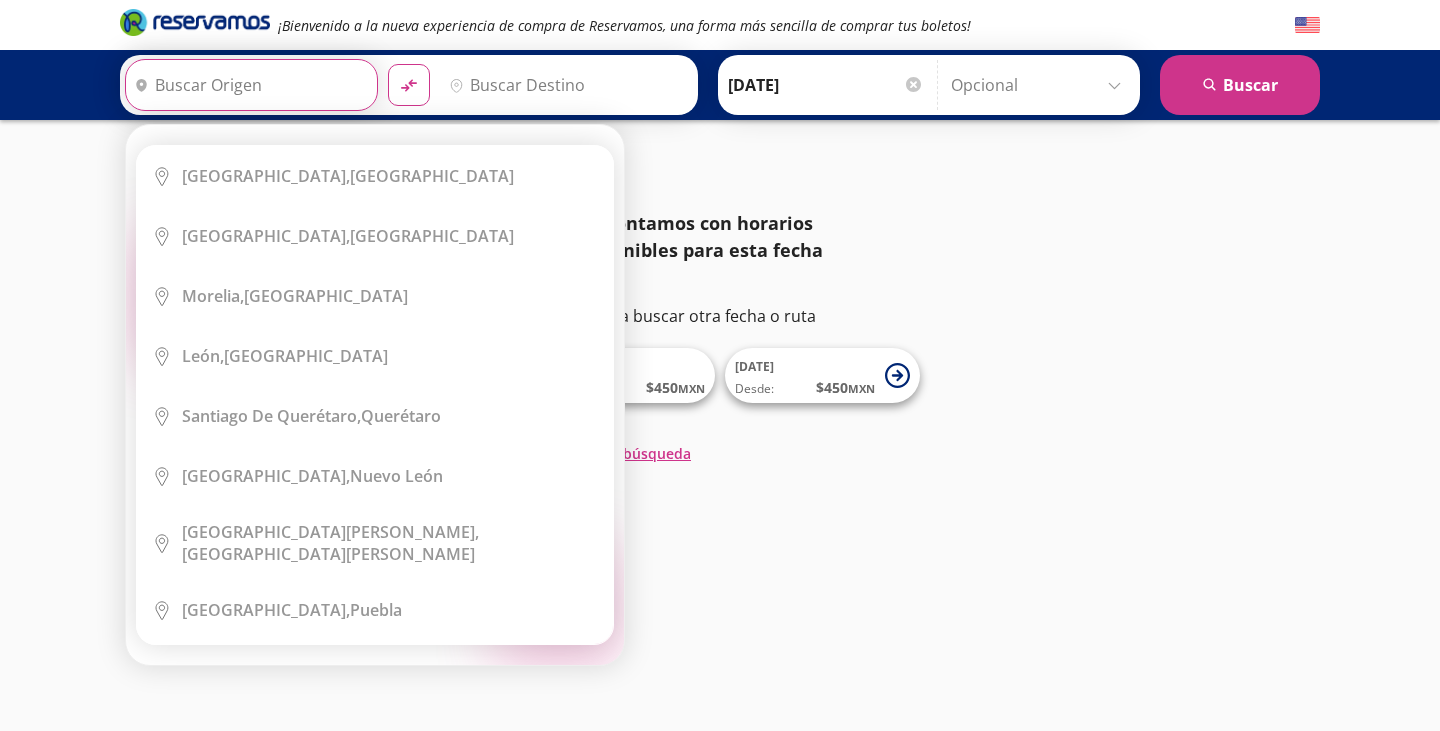 click on "126 No contamos con horarios disponibles para esta fecha Te invitamos a buscar otra fecha o ruta [DATE] Desde: $ 450  MXN [DATE] Desde: $ 450  MXN Realizar nueva búsqueda" at bounding box center [720, 337] 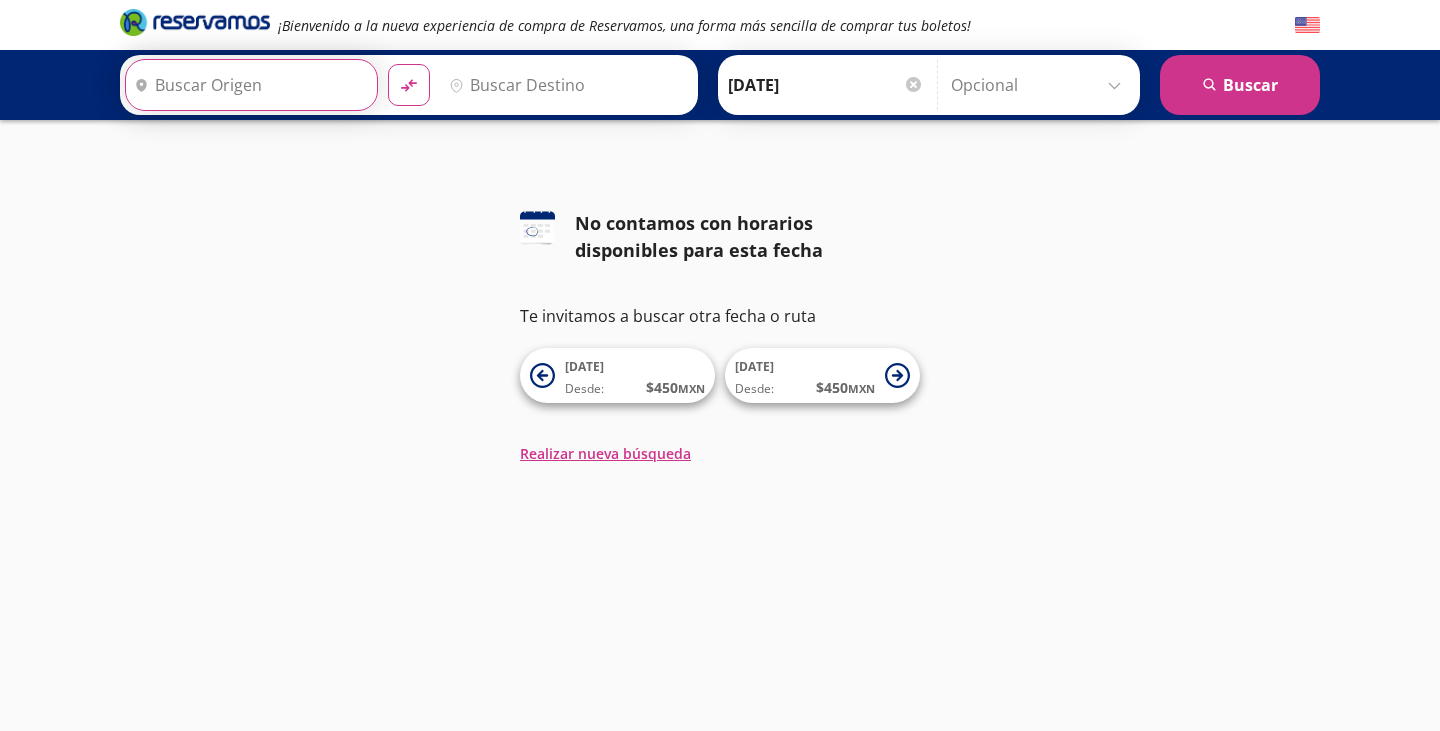 click on "Origen" at bounding box center (249, 85) 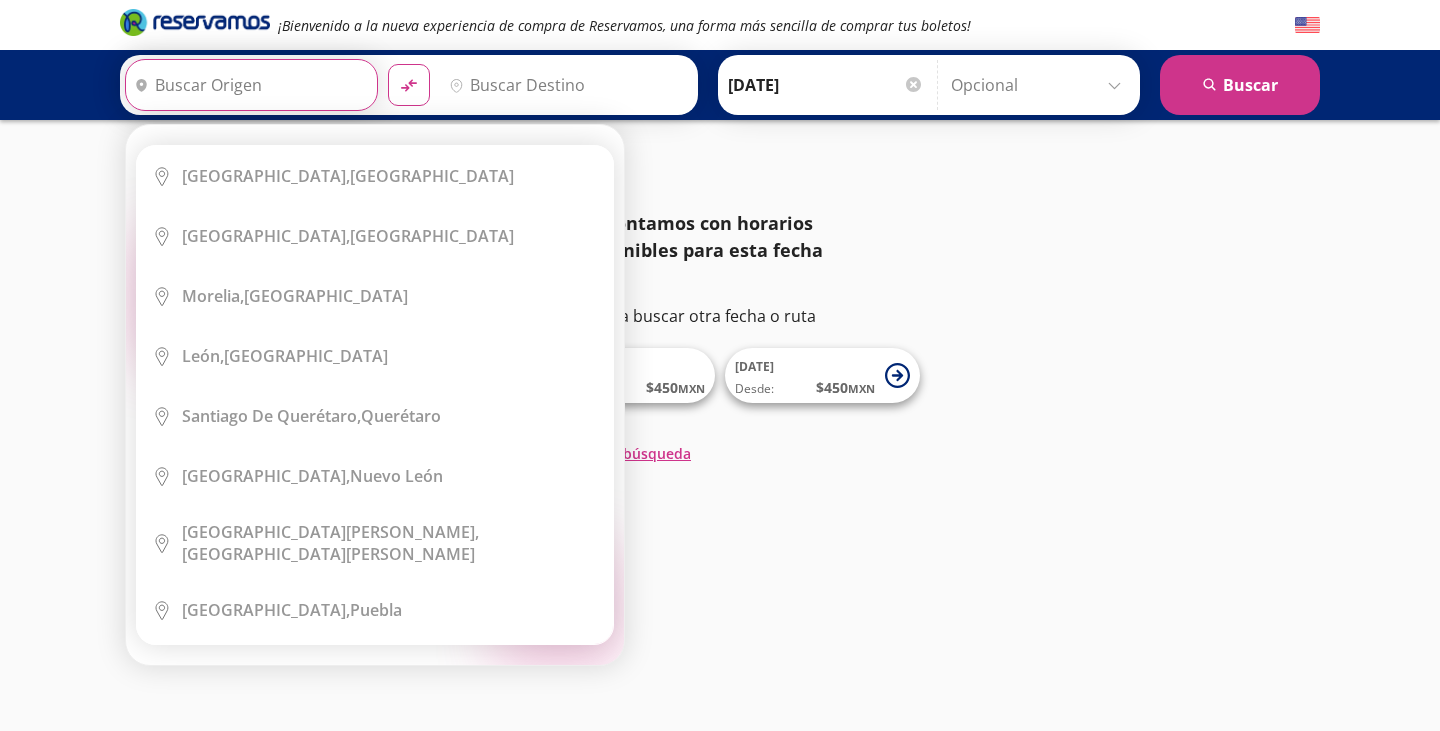 click on "Origen" at bounding box center [249, 85] 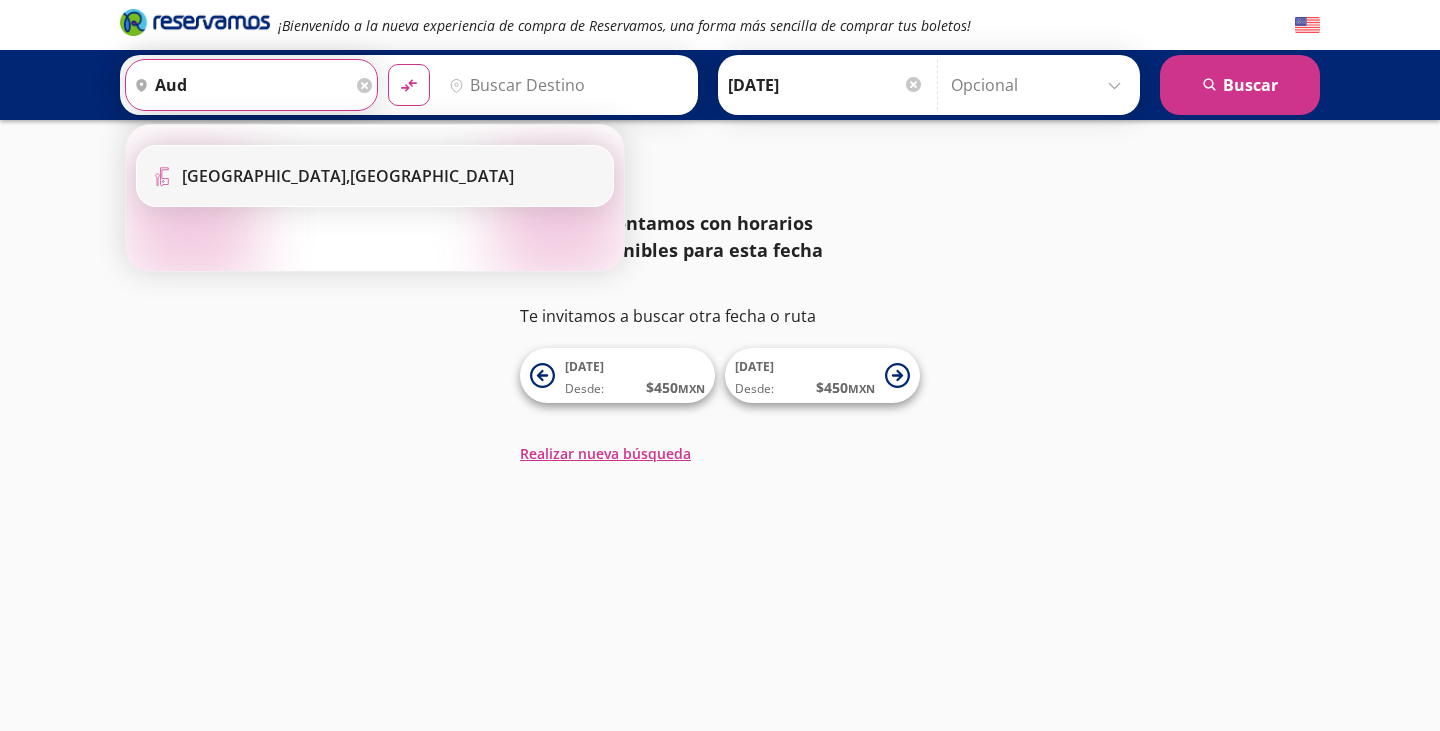 click on "[GEOGRAPHIC_DATA]," at bounding box center (266, 176) 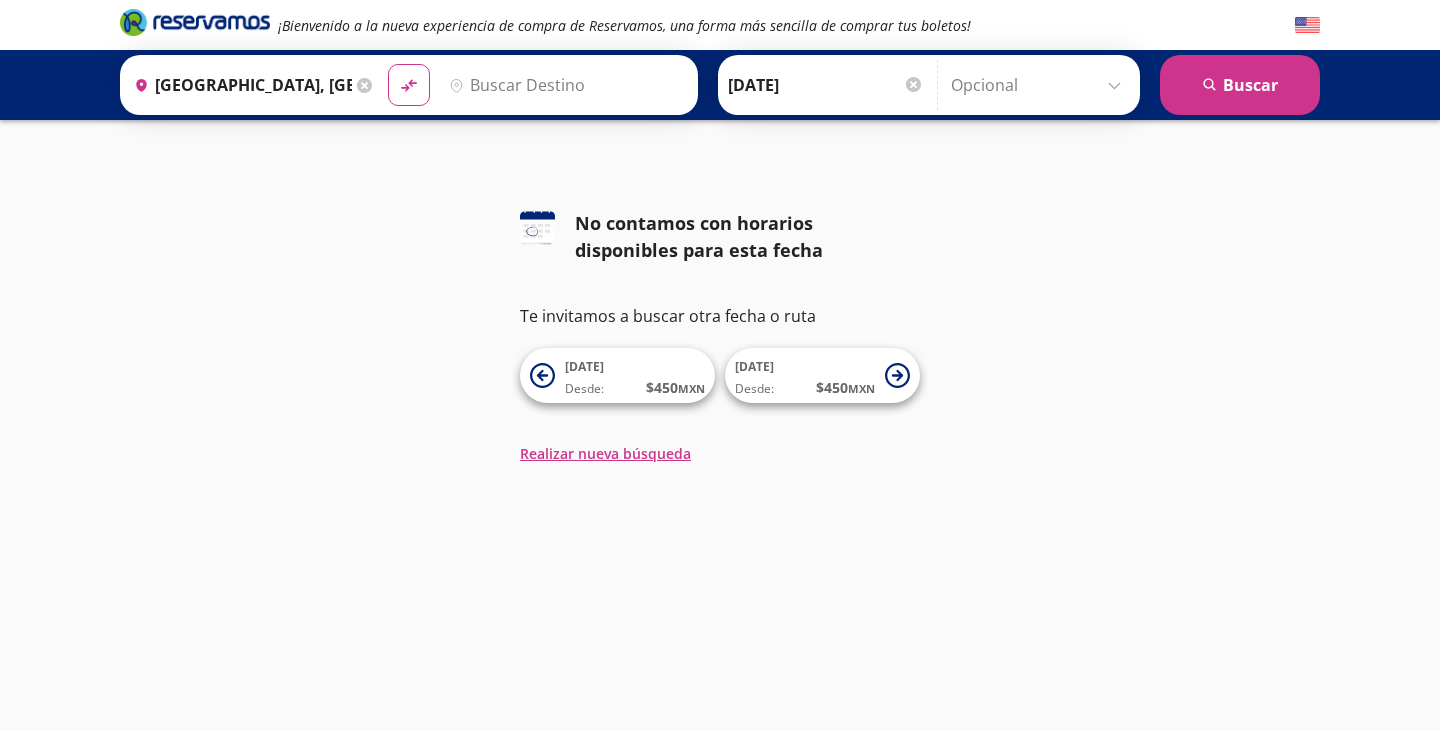 click on "Destino" at bounding box center [564, 85] 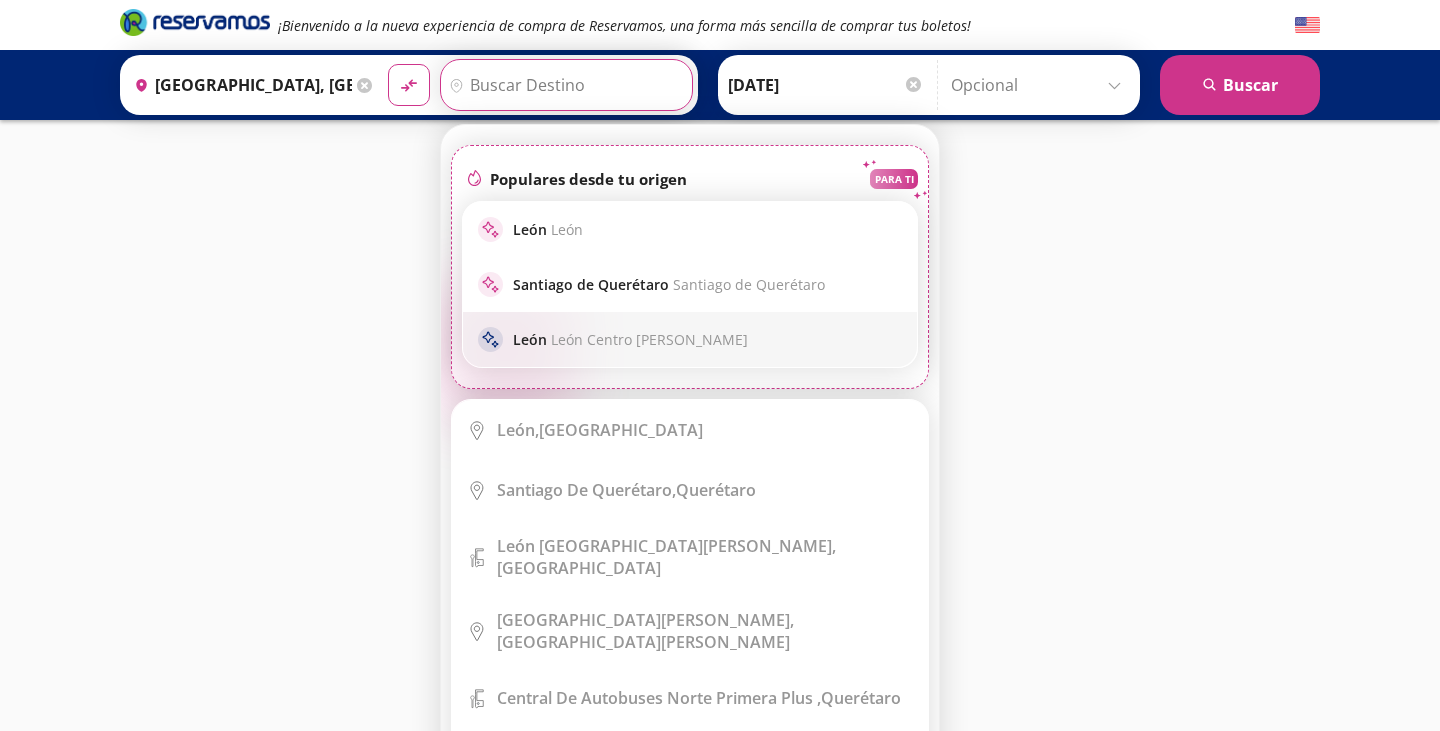 click on "[PERSON_NAME] Centro [PERSON_NAME]" at bounding box center (630, 339) 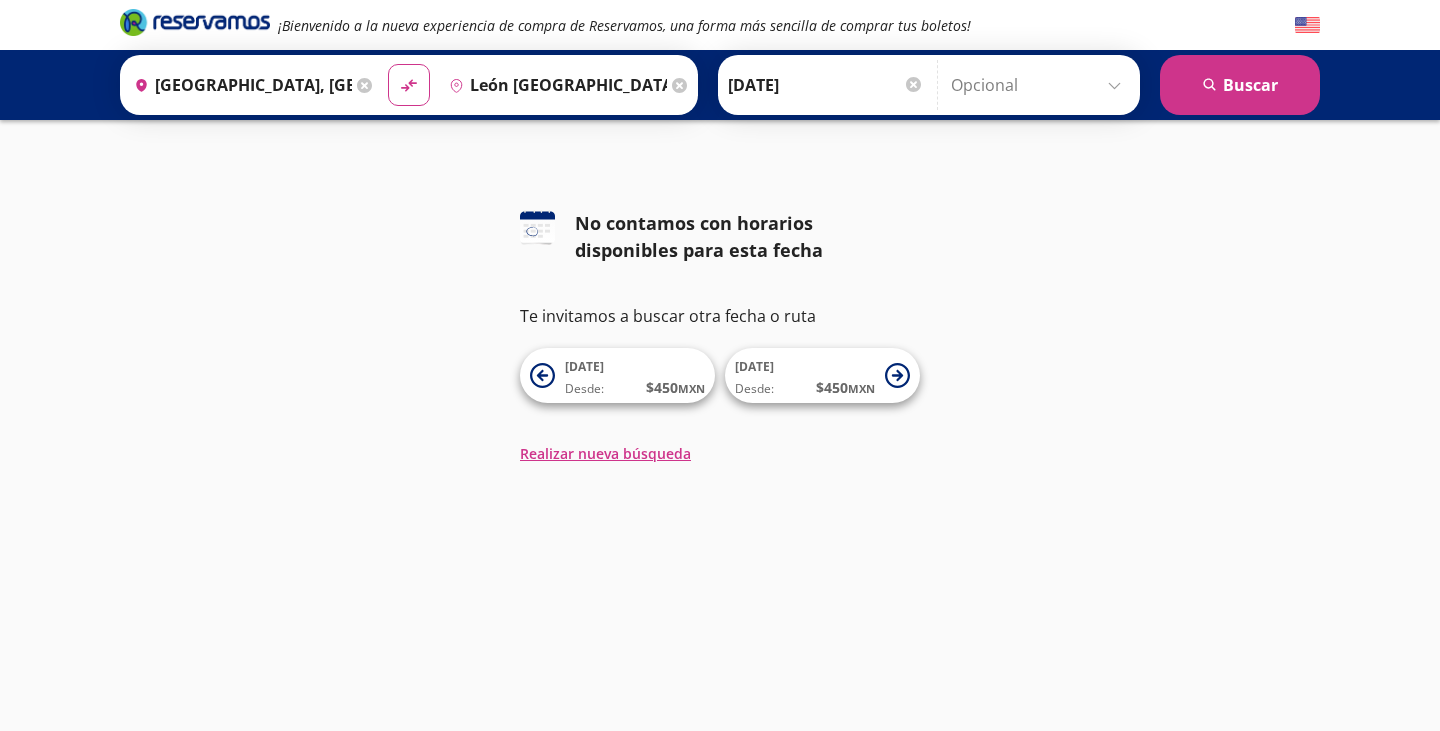 click at bounding box center (913, 84) 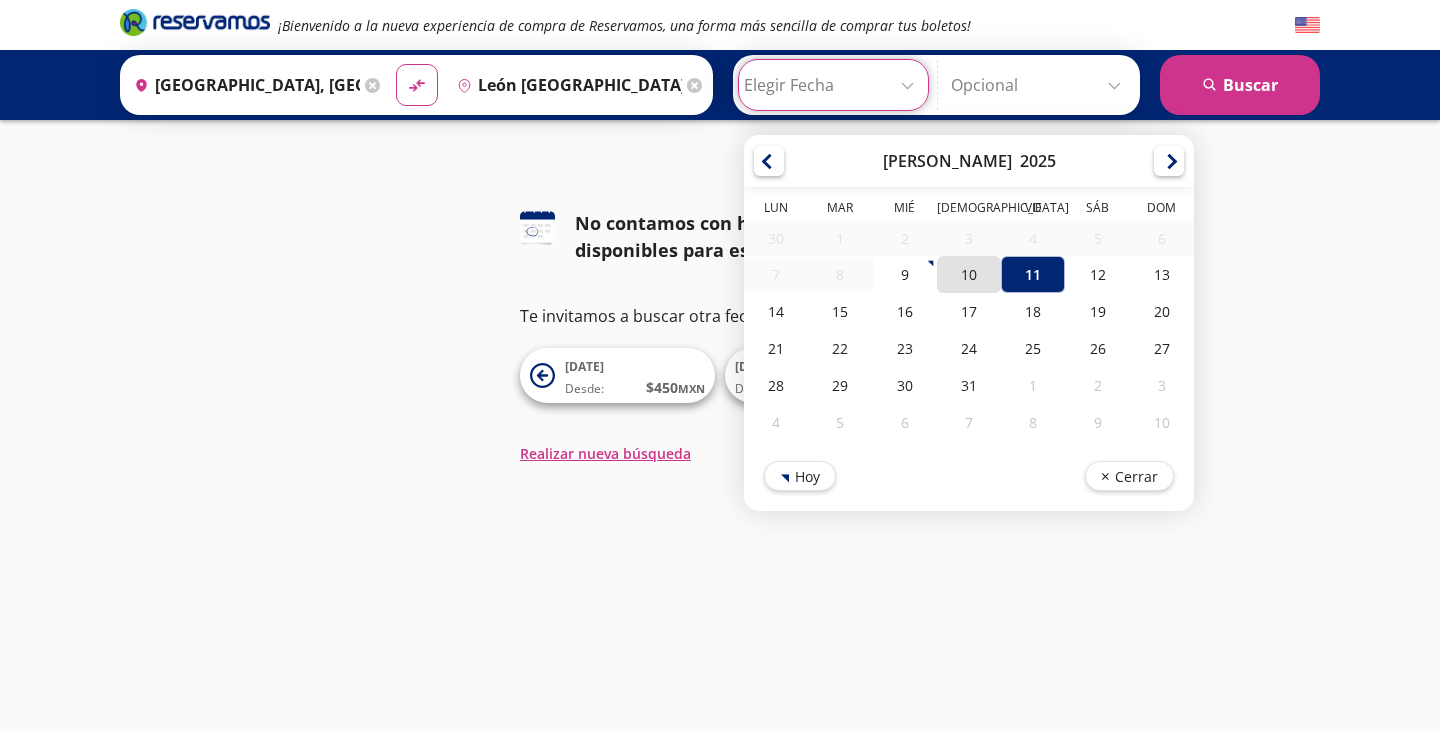 click on "10" at bounding box center [969, 274] 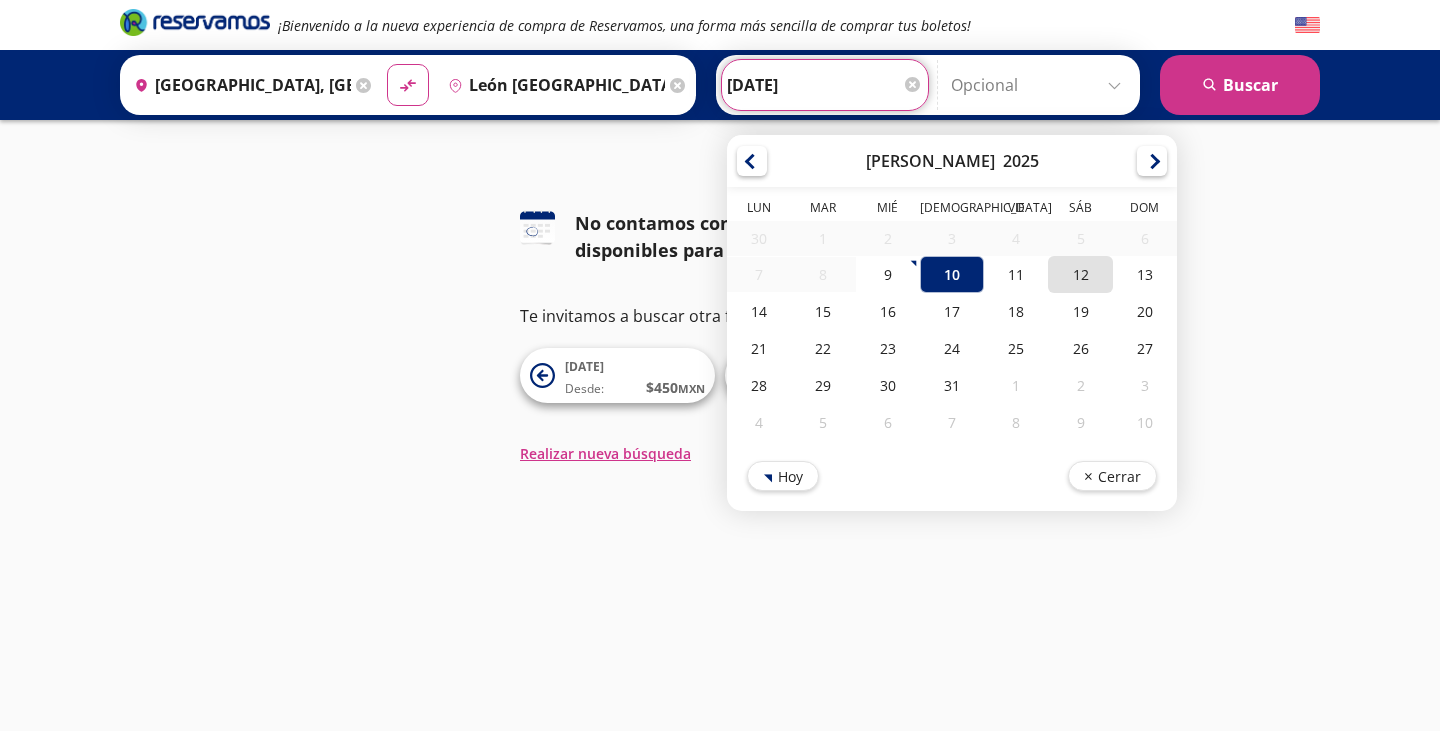click on "12" at bounding box center [1080, 274] 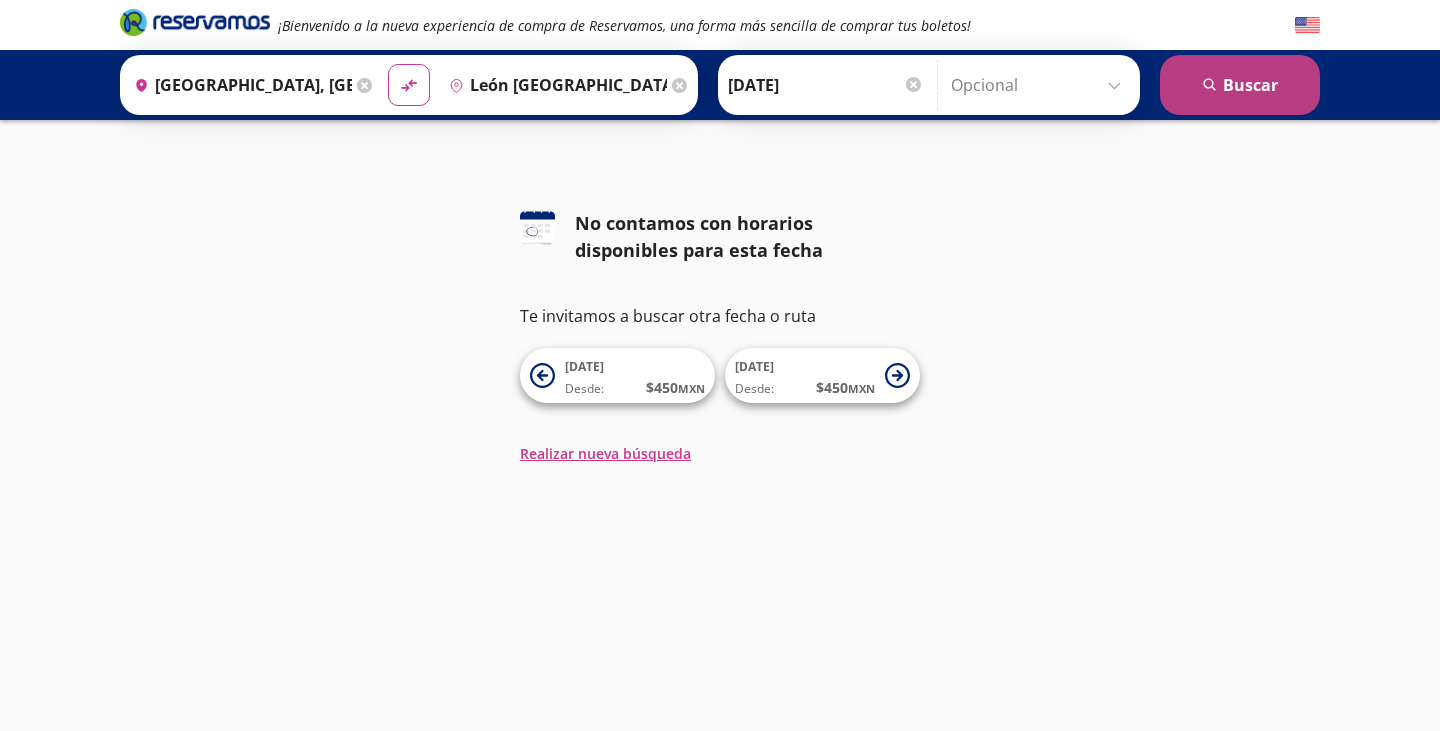 click on "search
[GEOGRAPHIC_DATA]" at bounding box center (1240, 85) 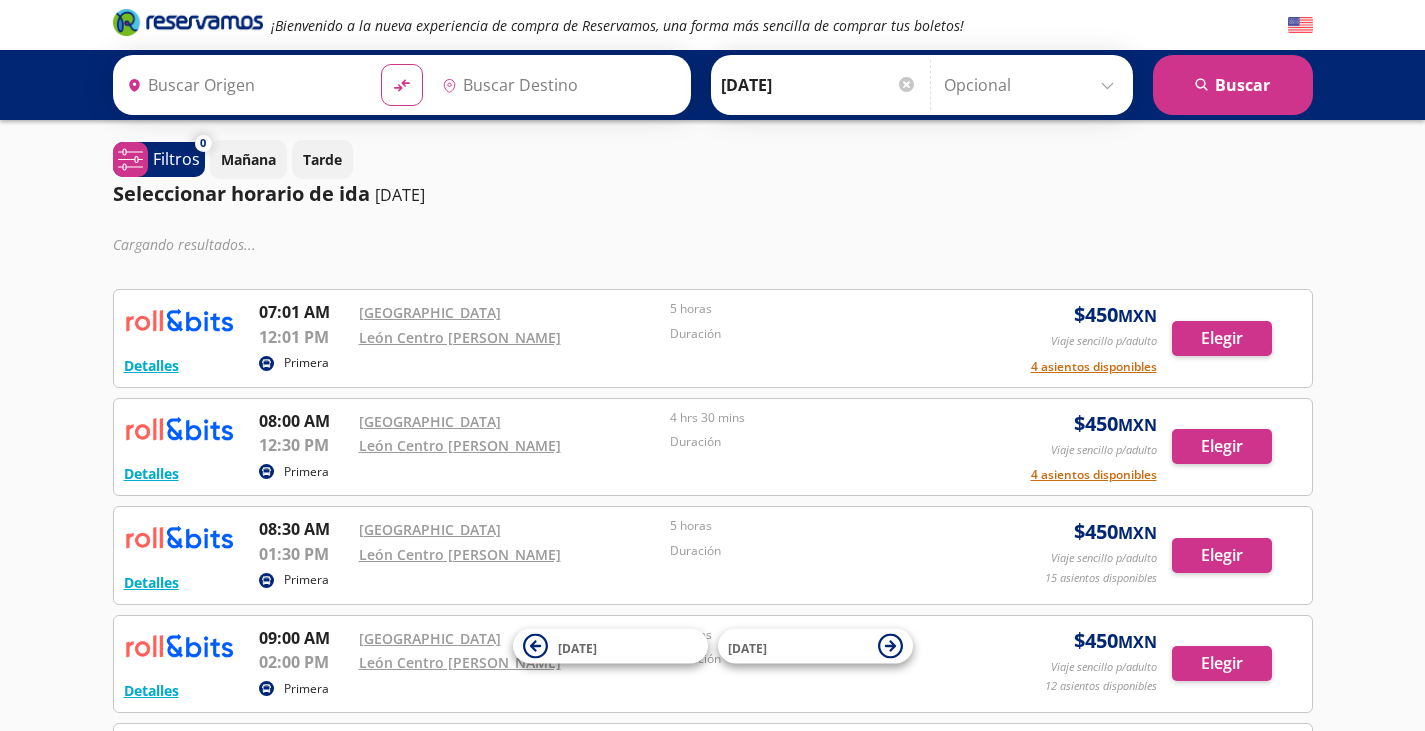 type on "[GEOGRAPHIC_DATA], [GEOGRAPHIC_DATA]" 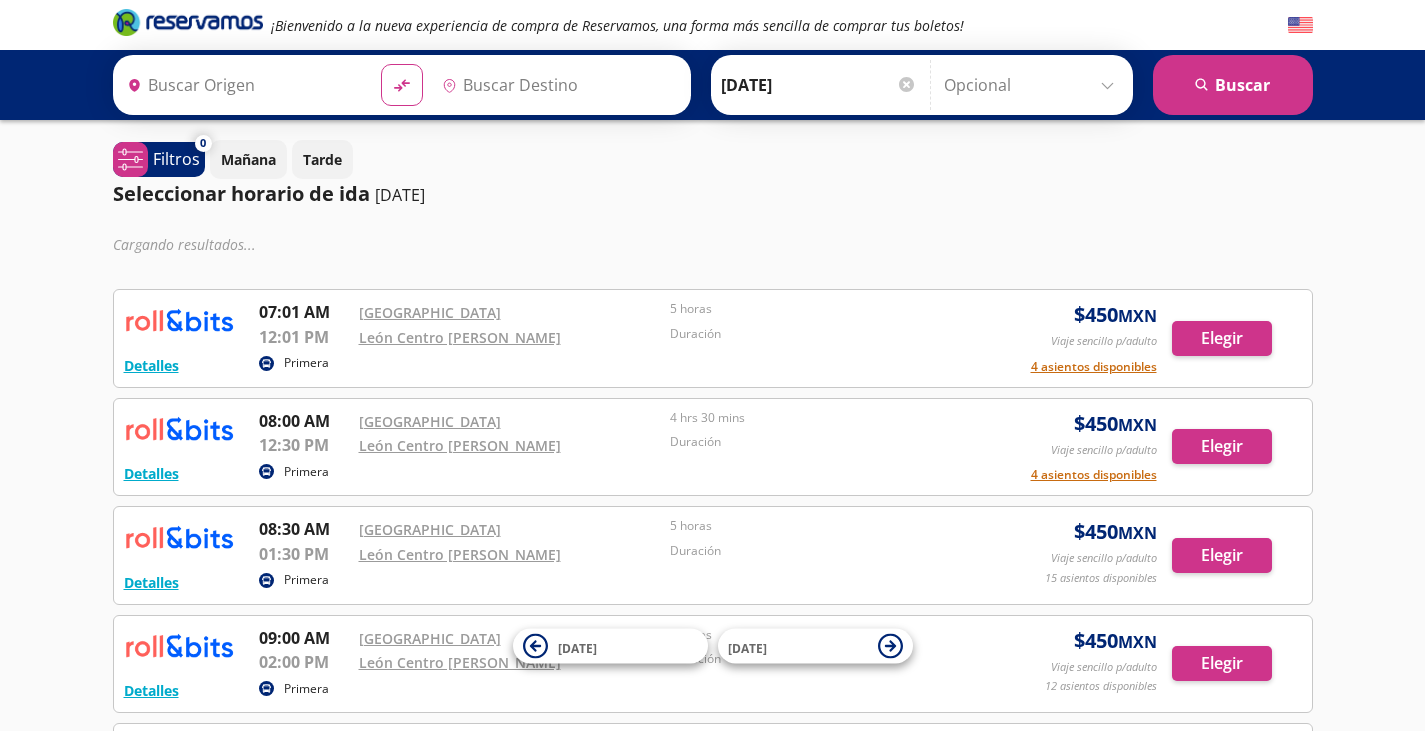 type on "León [GEOGRAPHIC_DATA][PERSON_NAME], [GEOGRAPHIC_DATA]" 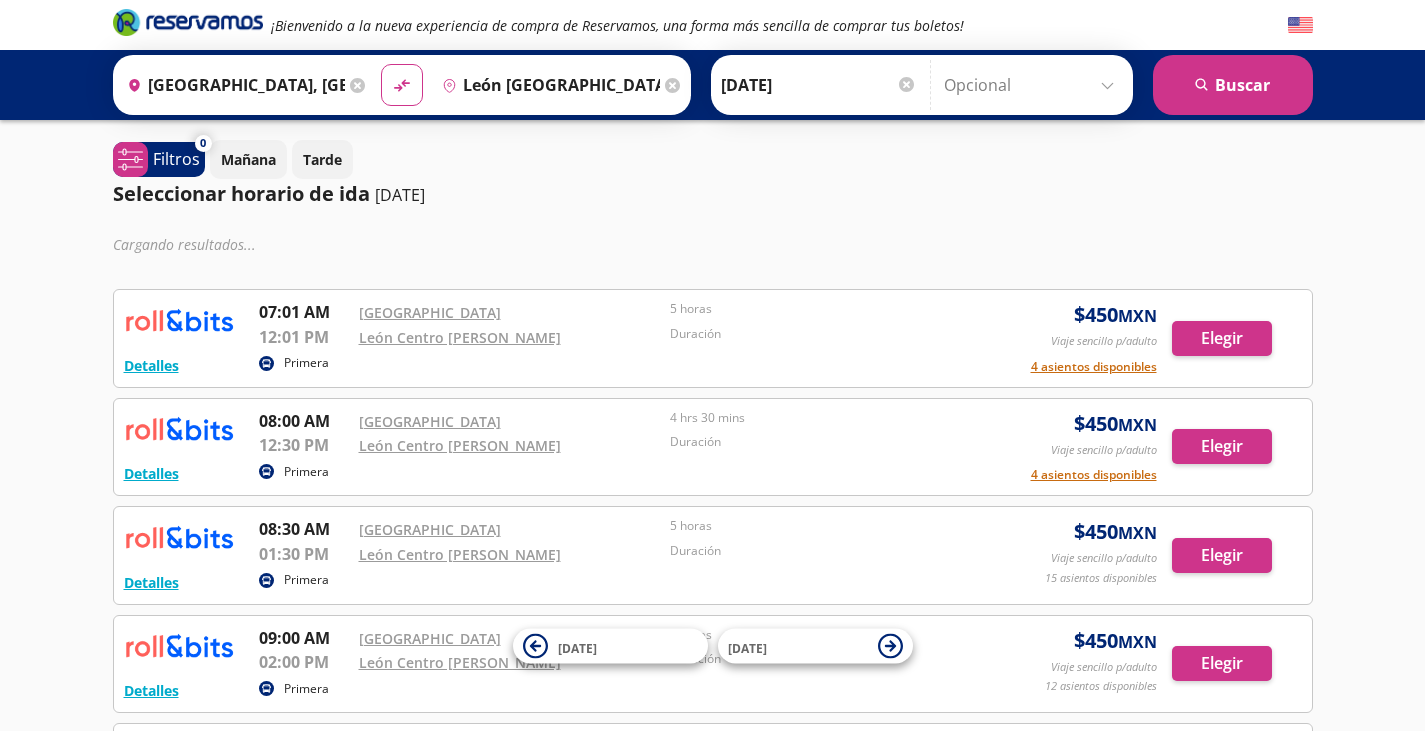 click at bounding box center (906, 84) 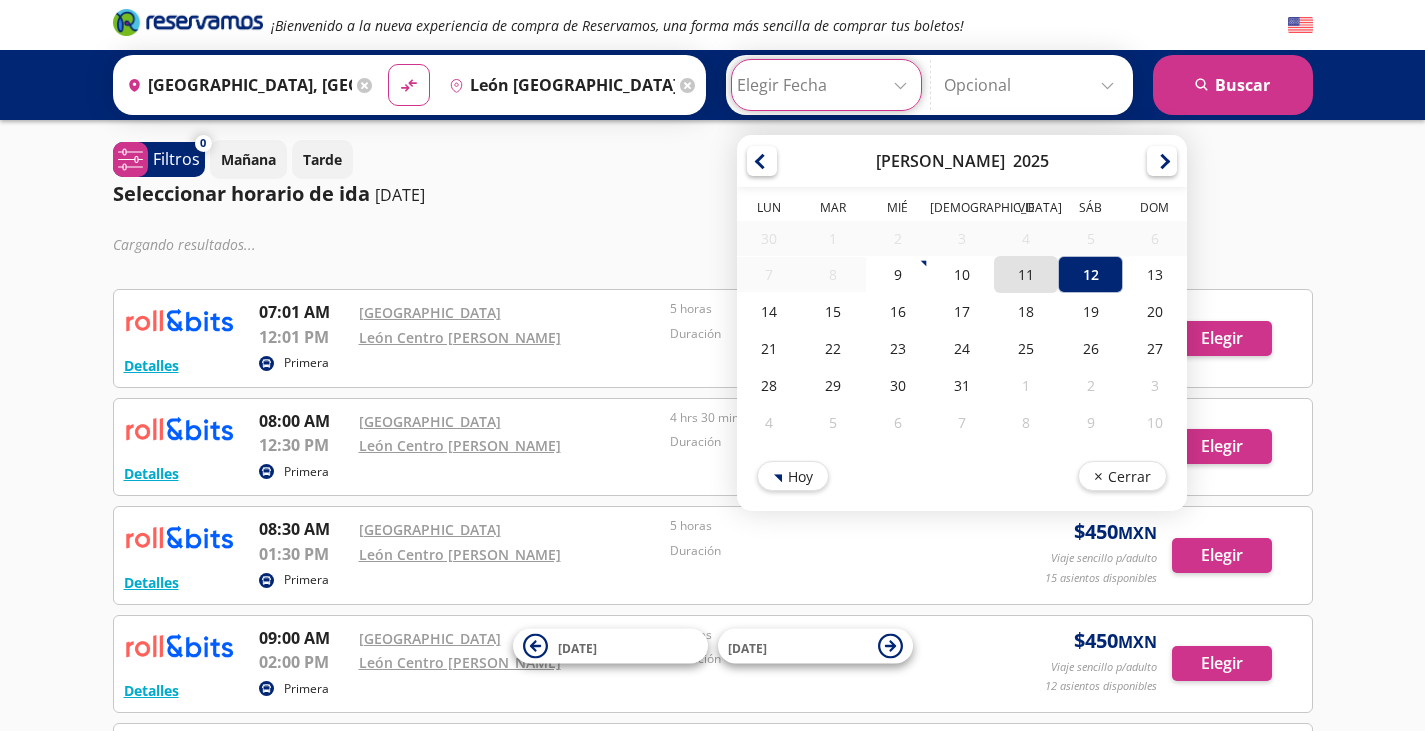 click on "11" at bounding box center [1026, 274] 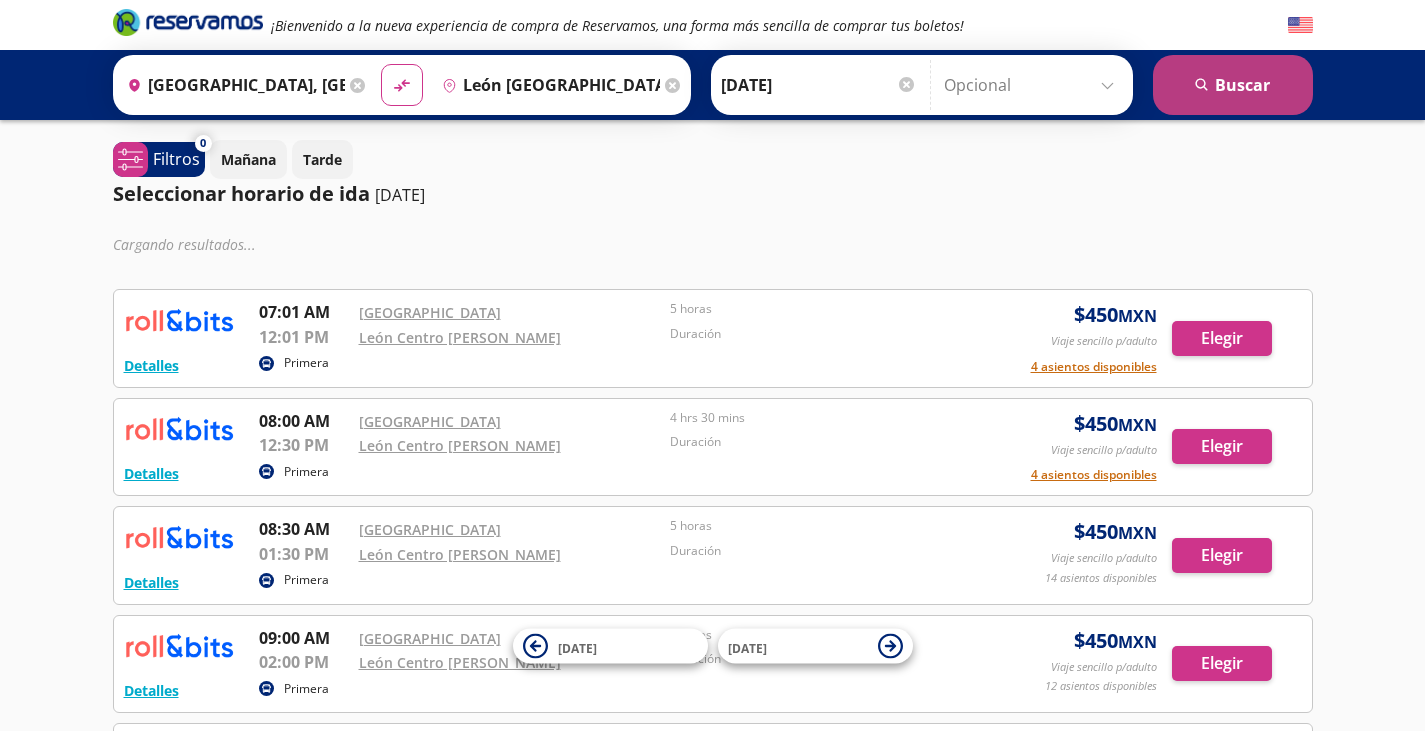 click on "search
[GEOGRAPHIC_DATA]" at bounding box center [1233, 85] 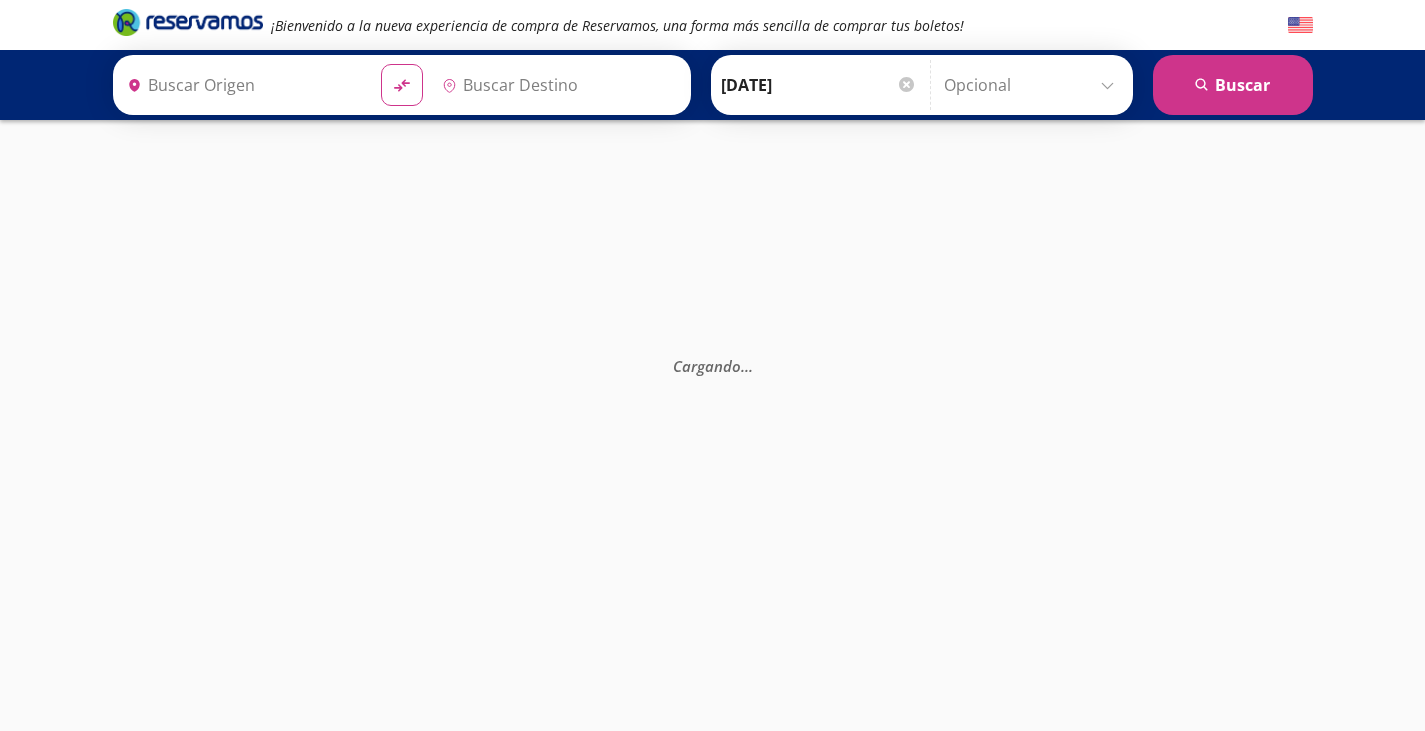 type on "León [GEOGRAPHIC_DATA][PERSON_NAME], [GEOGRAPHIC_DATA]" 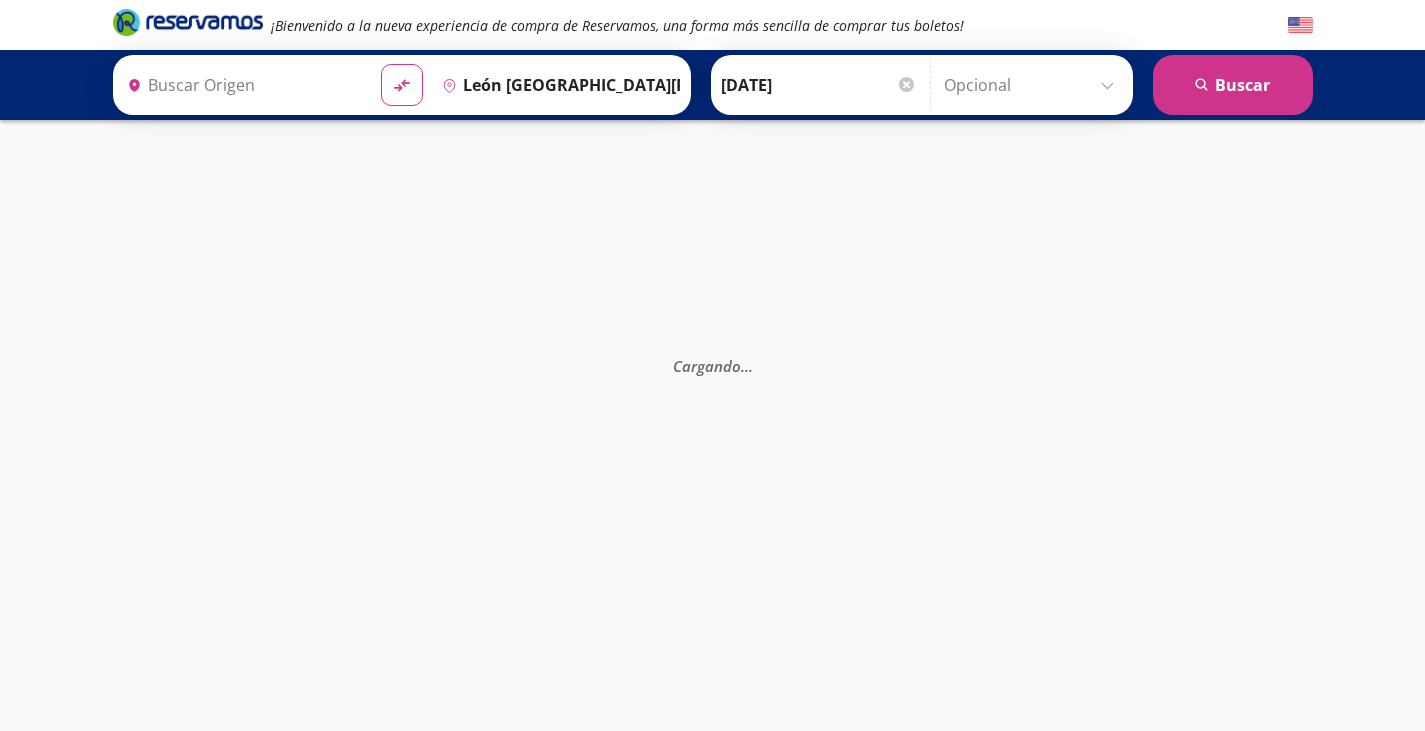 type on "[GEOGRAPHIC_DATA], [GEOGRAPHIC_DATA]" 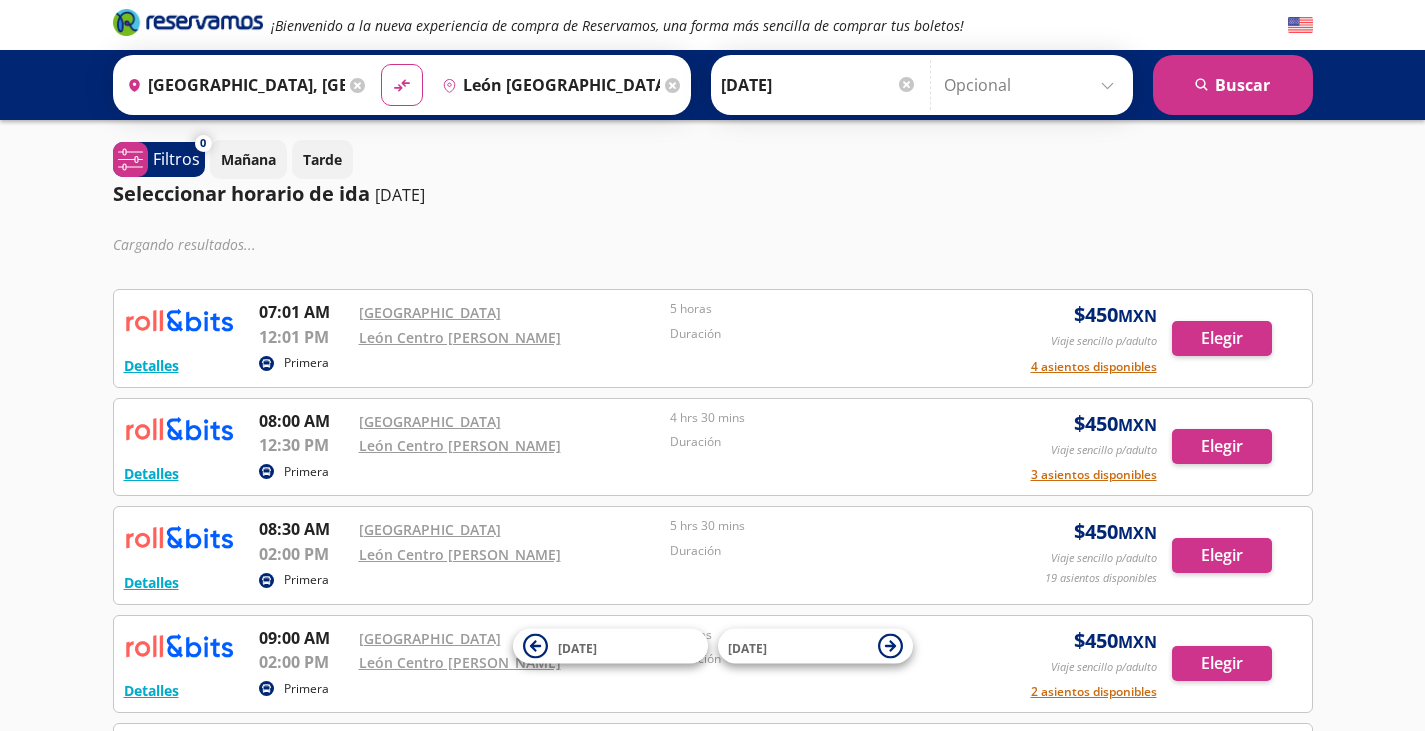 click at bounding box center [906, 84] 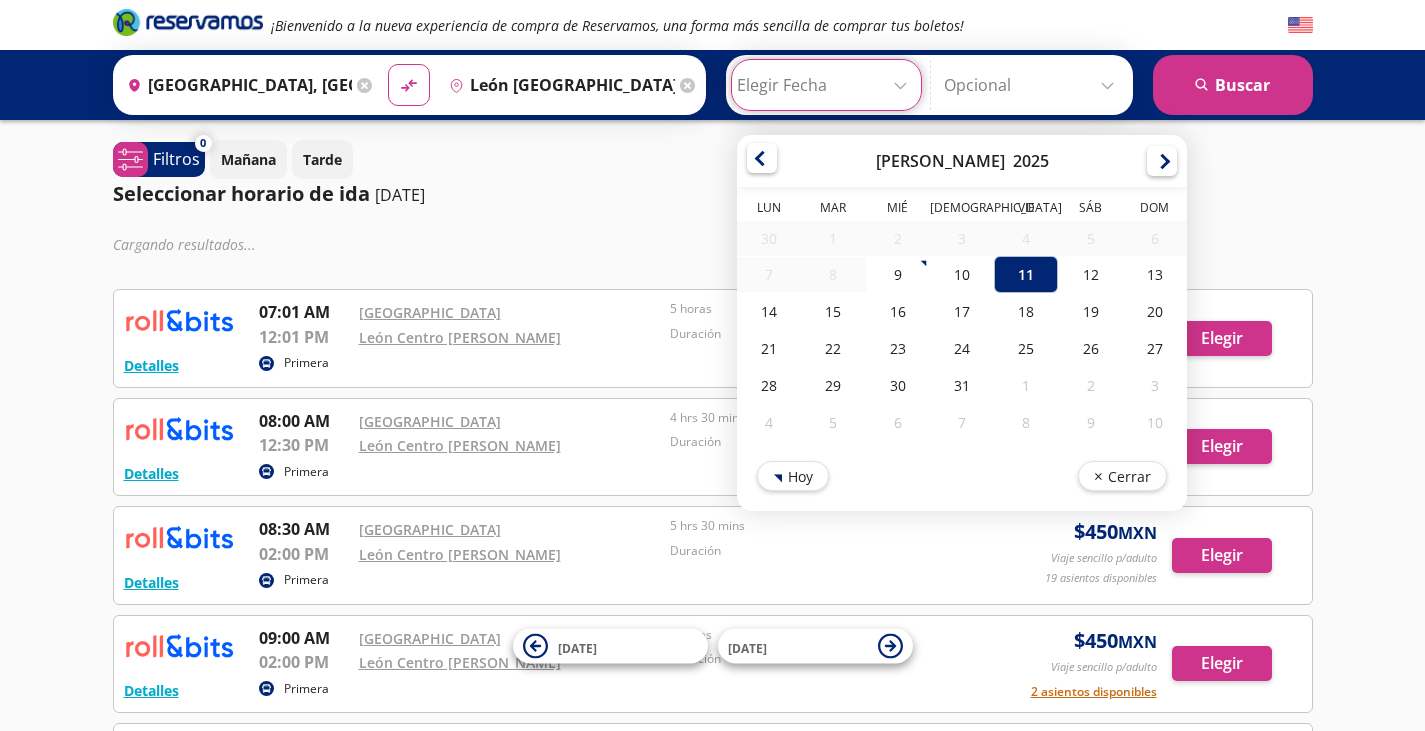 click at bounding box center [762, 158] 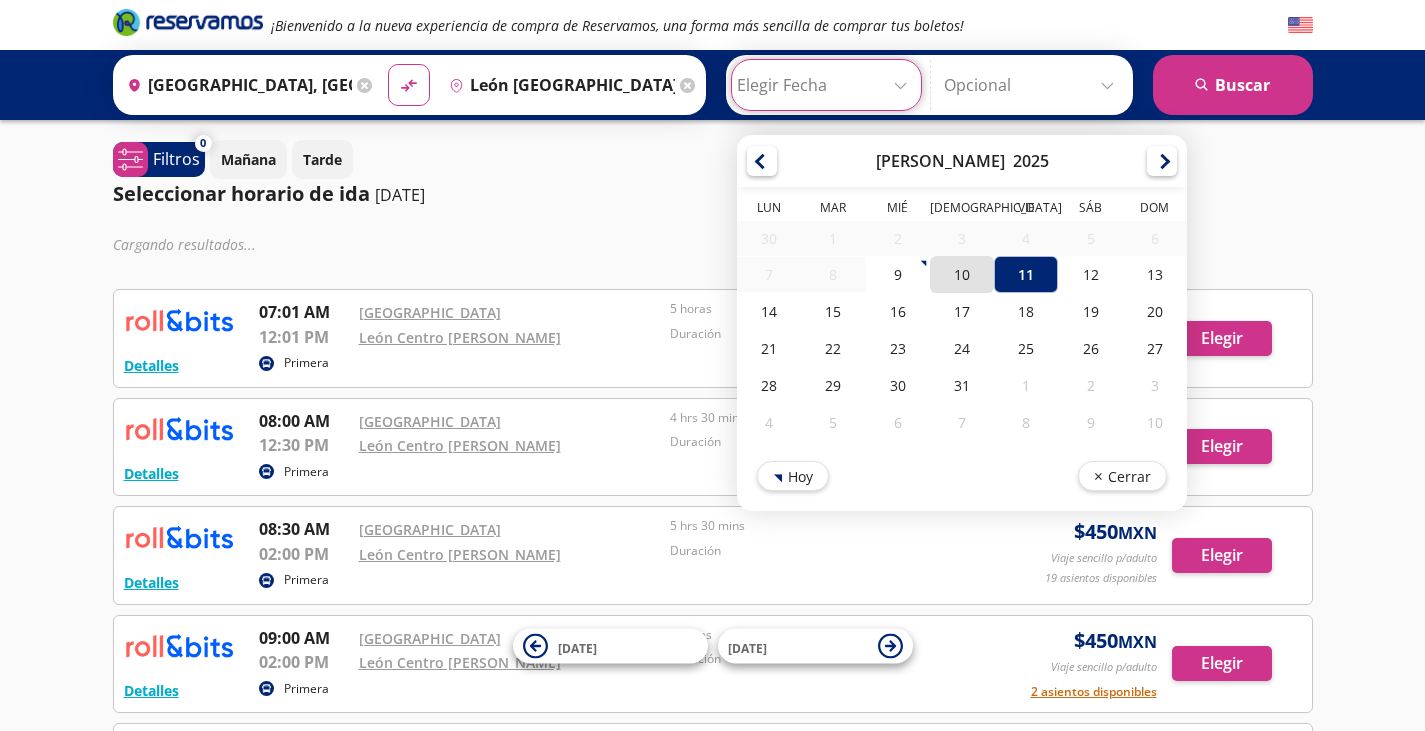 click on "10" at bounding box center [961, 274] 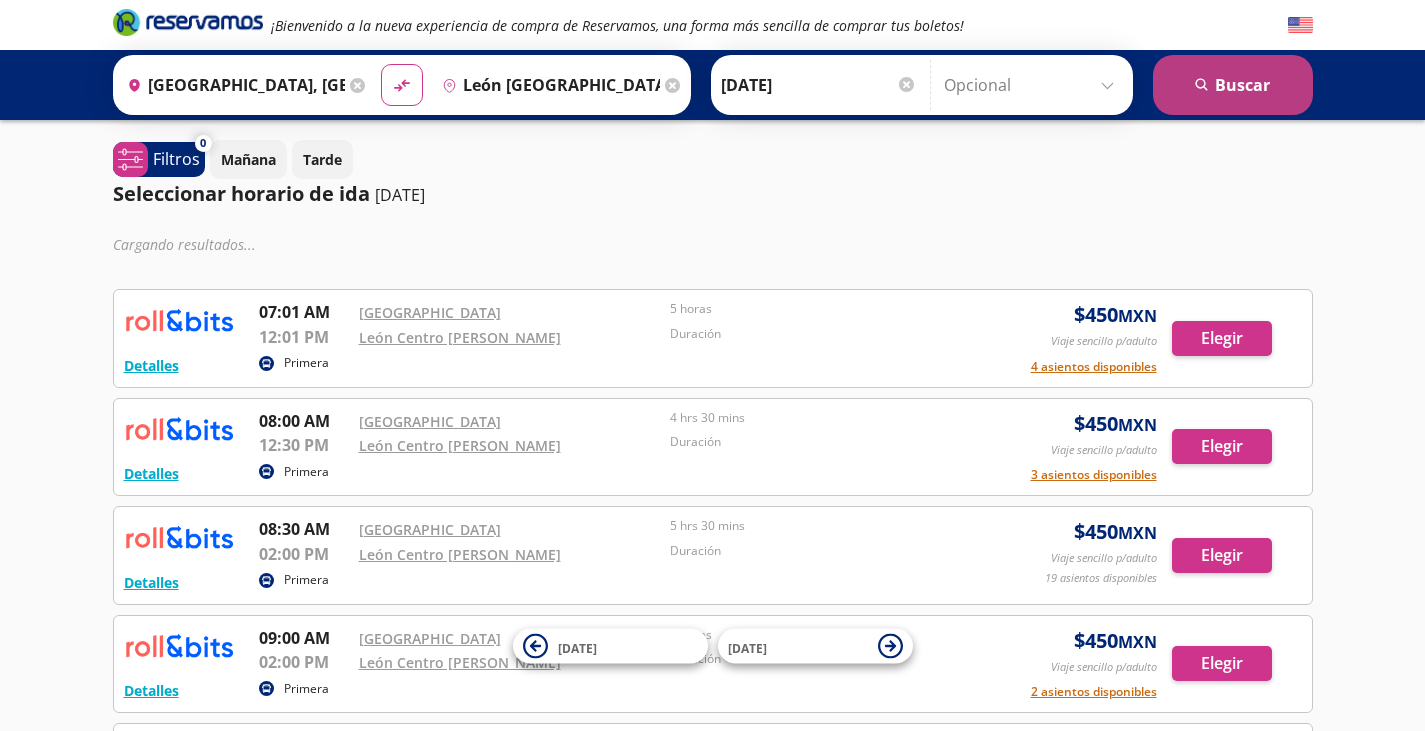click on "search
[GEOGRAPHIC_DATA]" at bounding box center (1233, 85) 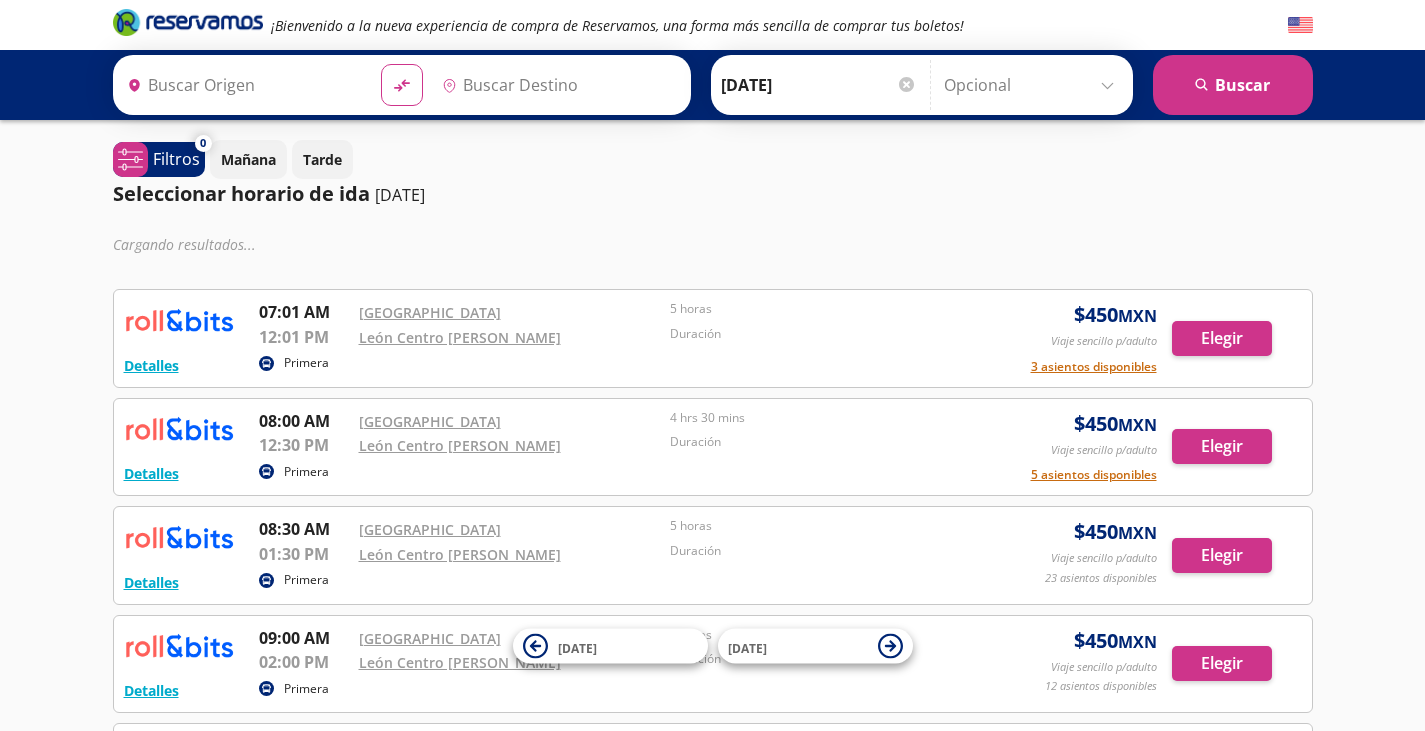 type on "[GEOGRAPHIC_DATA], [GEOGRAPHIC_DATA]" 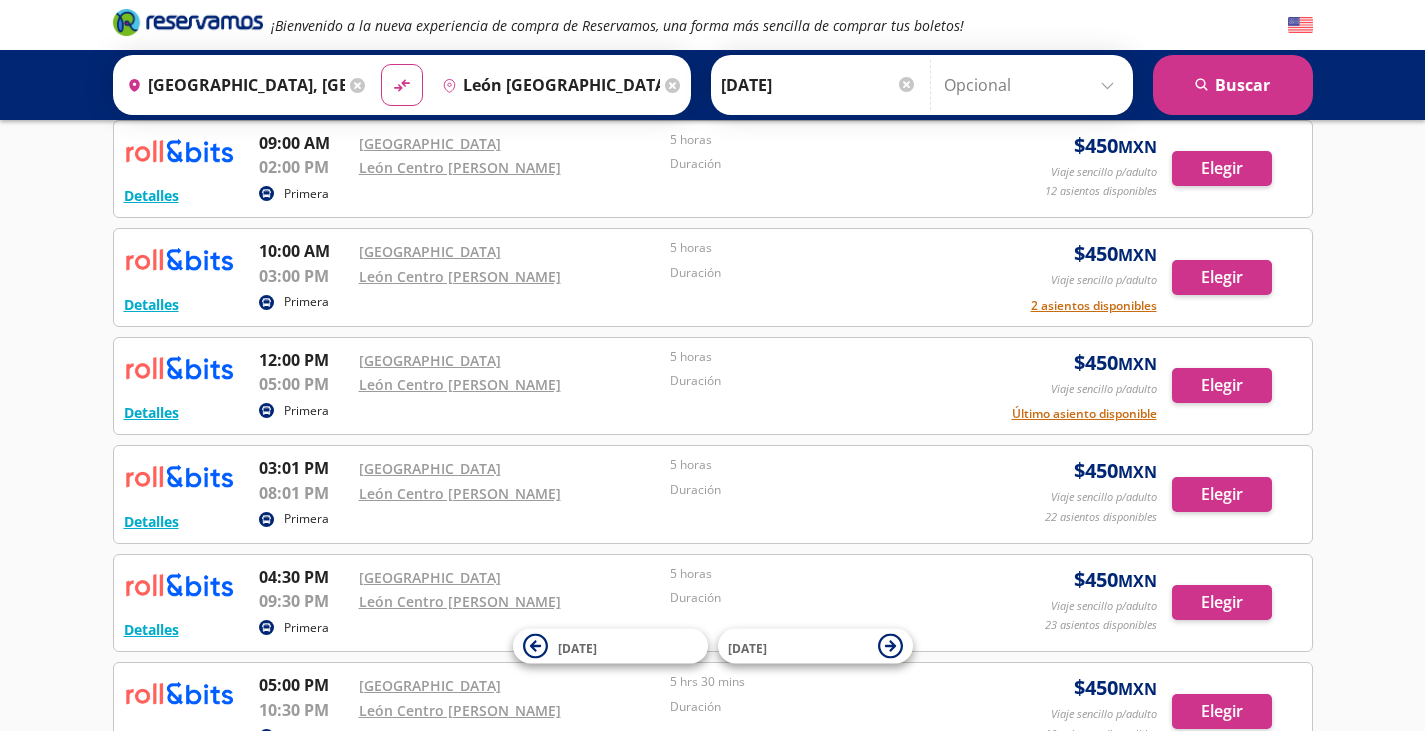 scroll, scrollTop: 500, scrollLeft: 0, axis: vertical 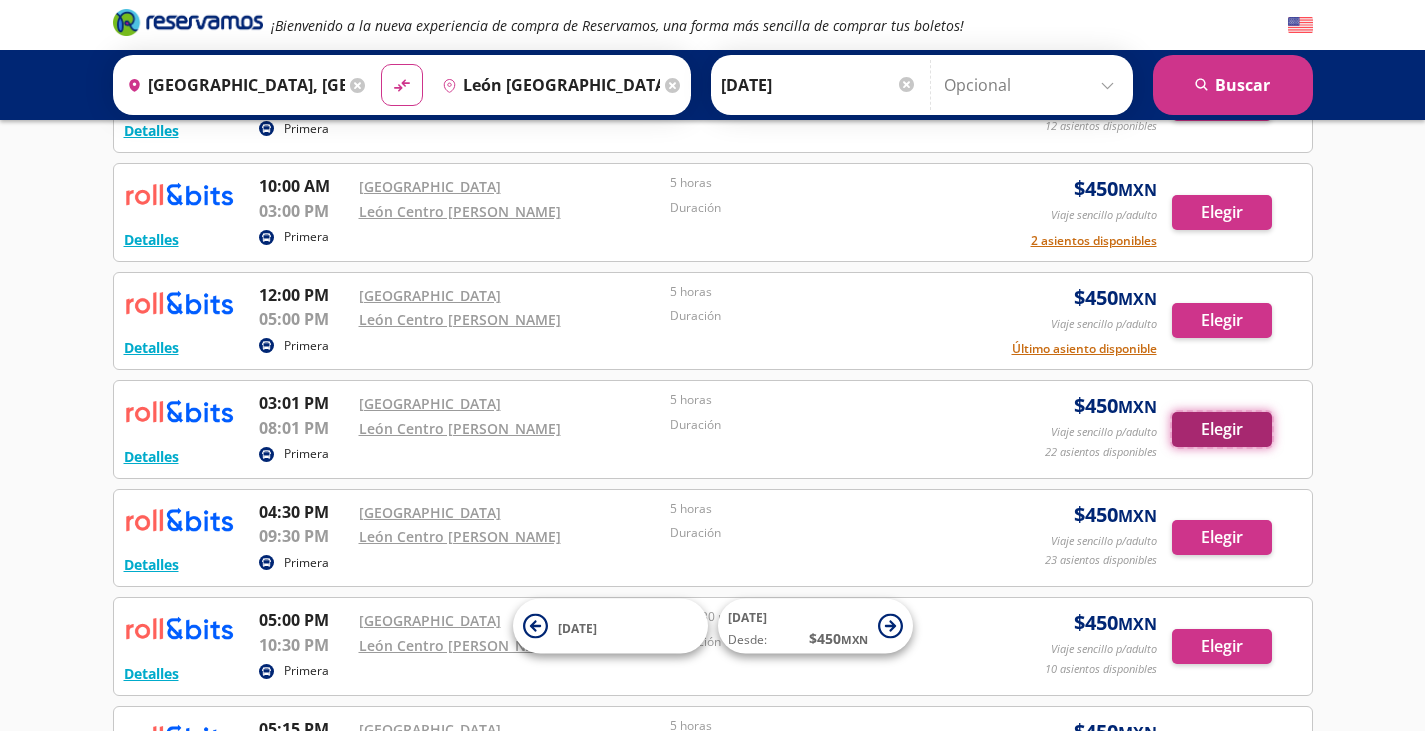 click on "Elegir" at bounding box center [1222, 429] 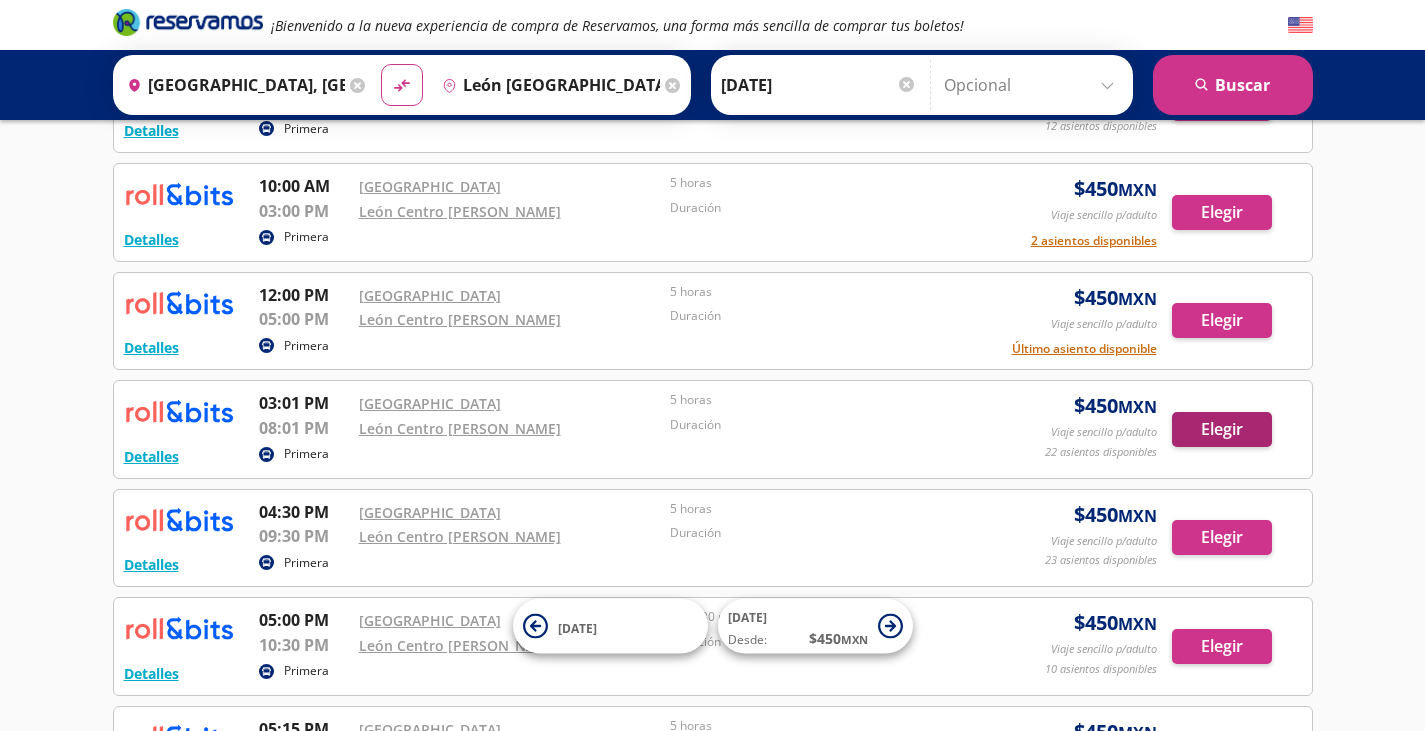scroll, scrollTop: 0, scrollLeft: 0, axis: both 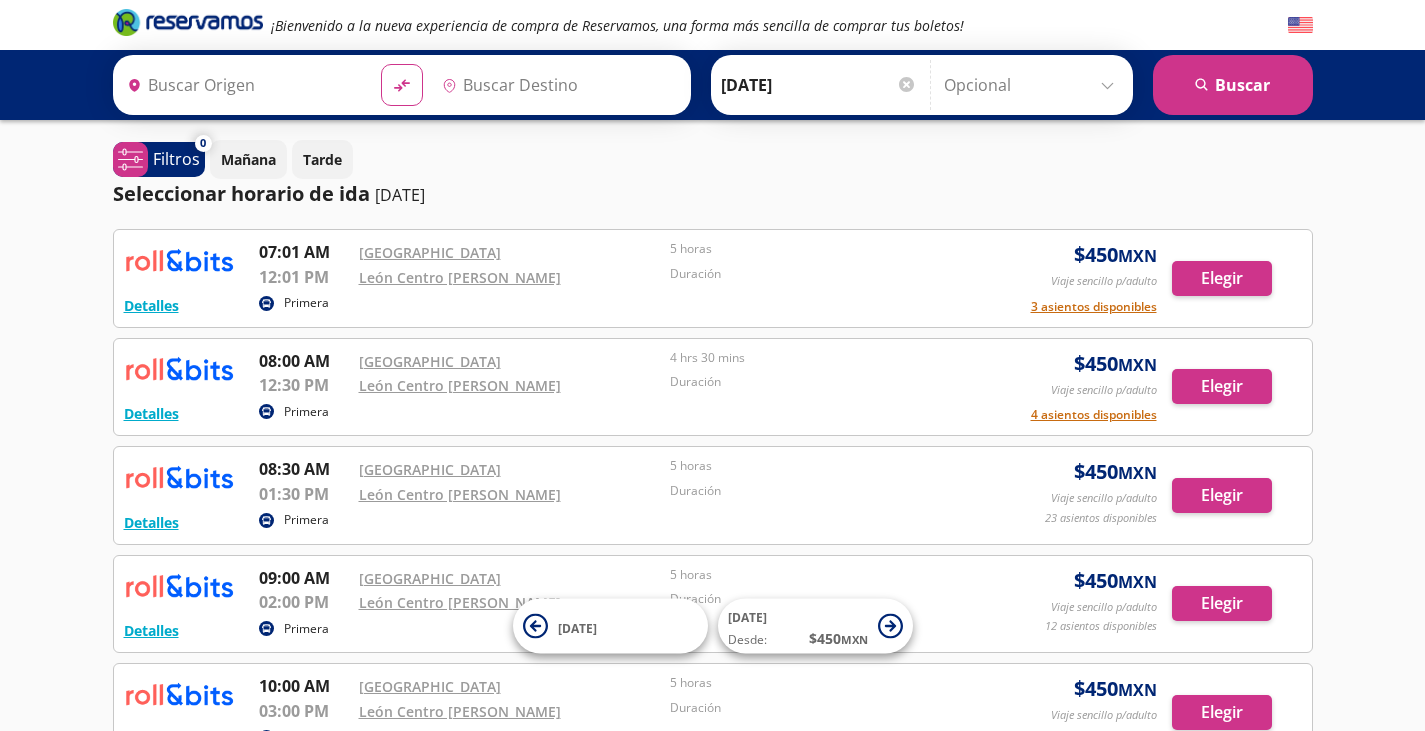 type on "[GEOGRAPHIC_DATA], [GEOGRAPHIC_DATA]" 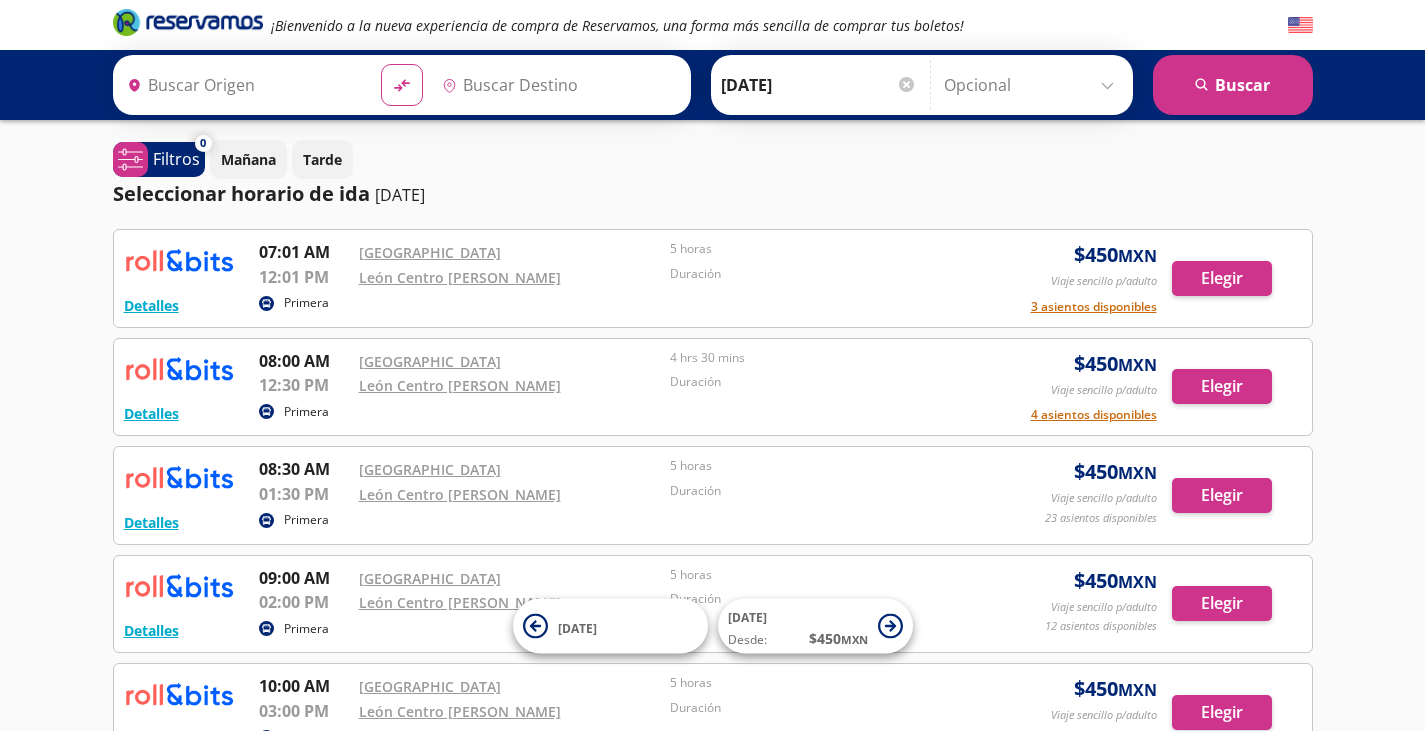 type on "León [GEOGRAPHIC_DATA][PERSON_NAME], [GEOGRAPHIC_DATA]" 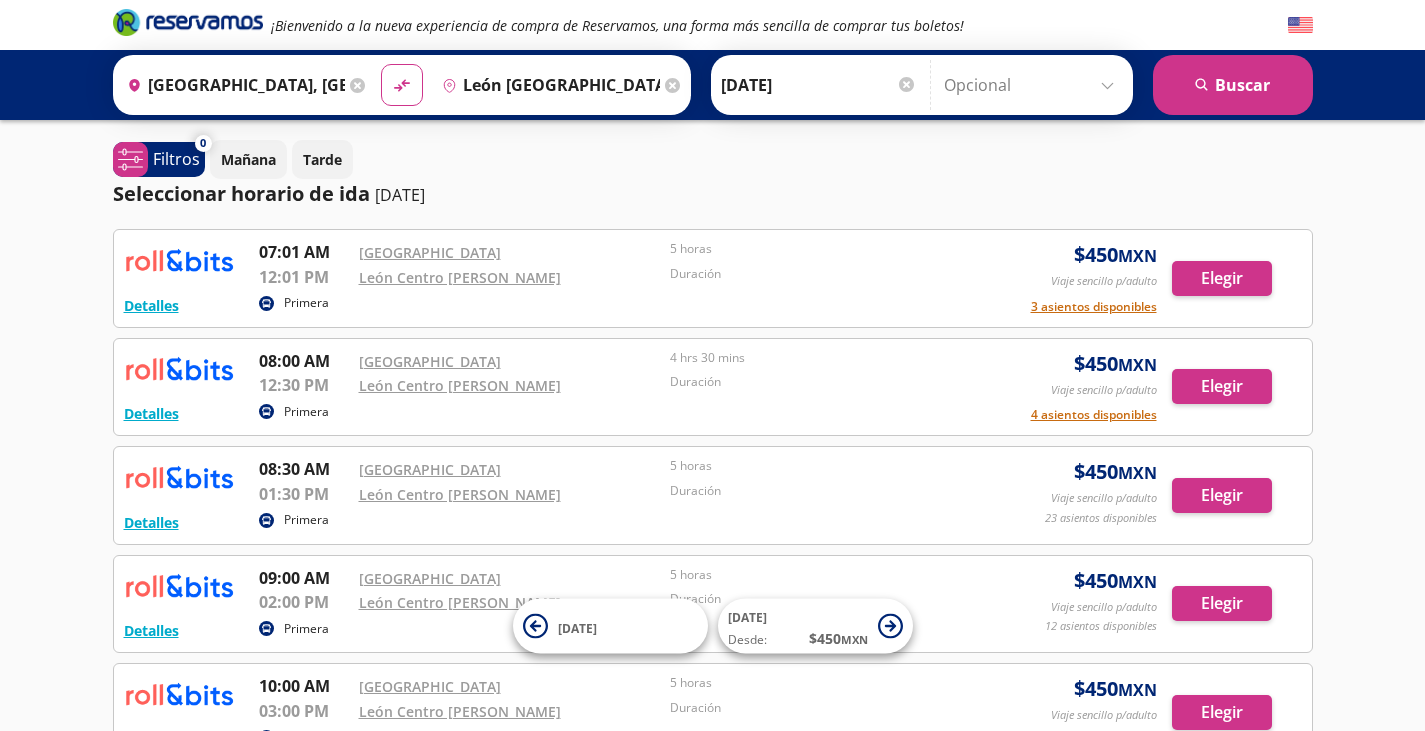 click 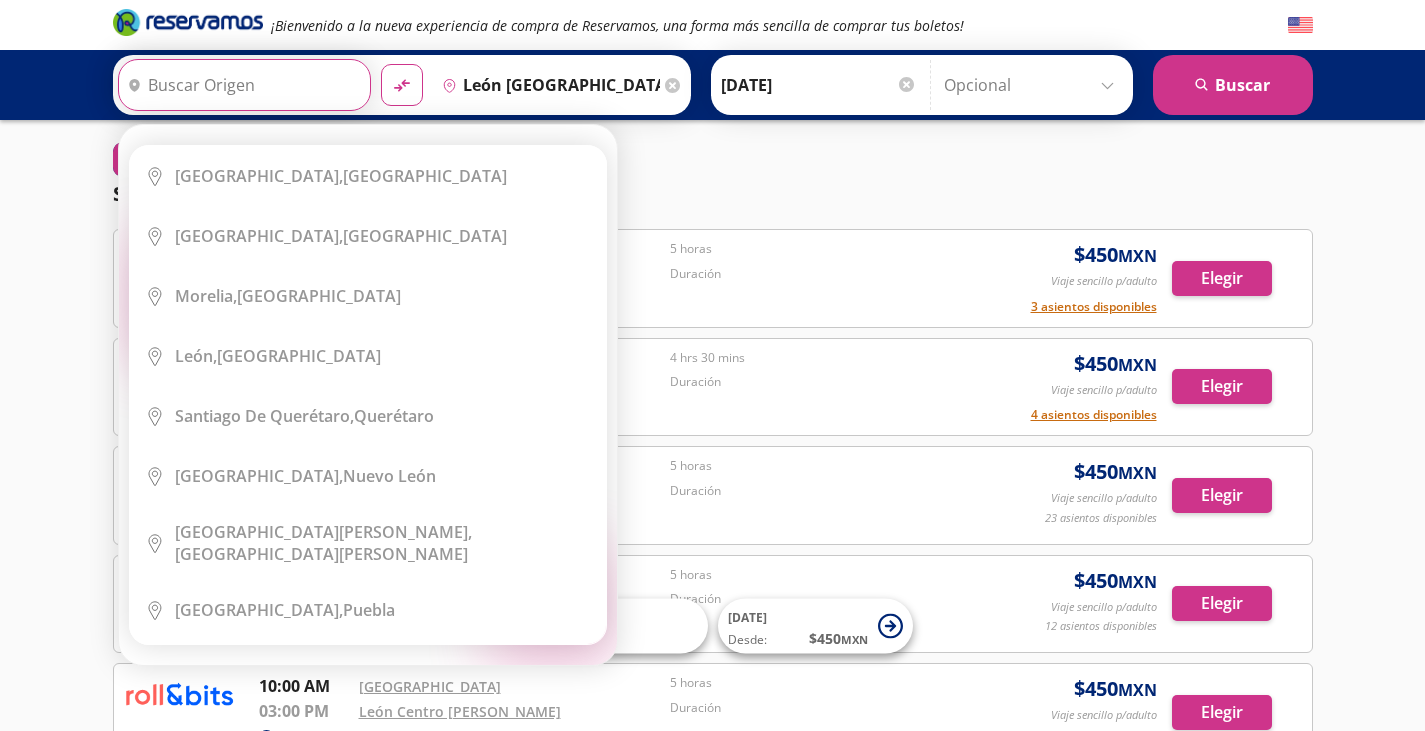 scroll, scrollTop: 0, scrollLeft: 0, axis: both 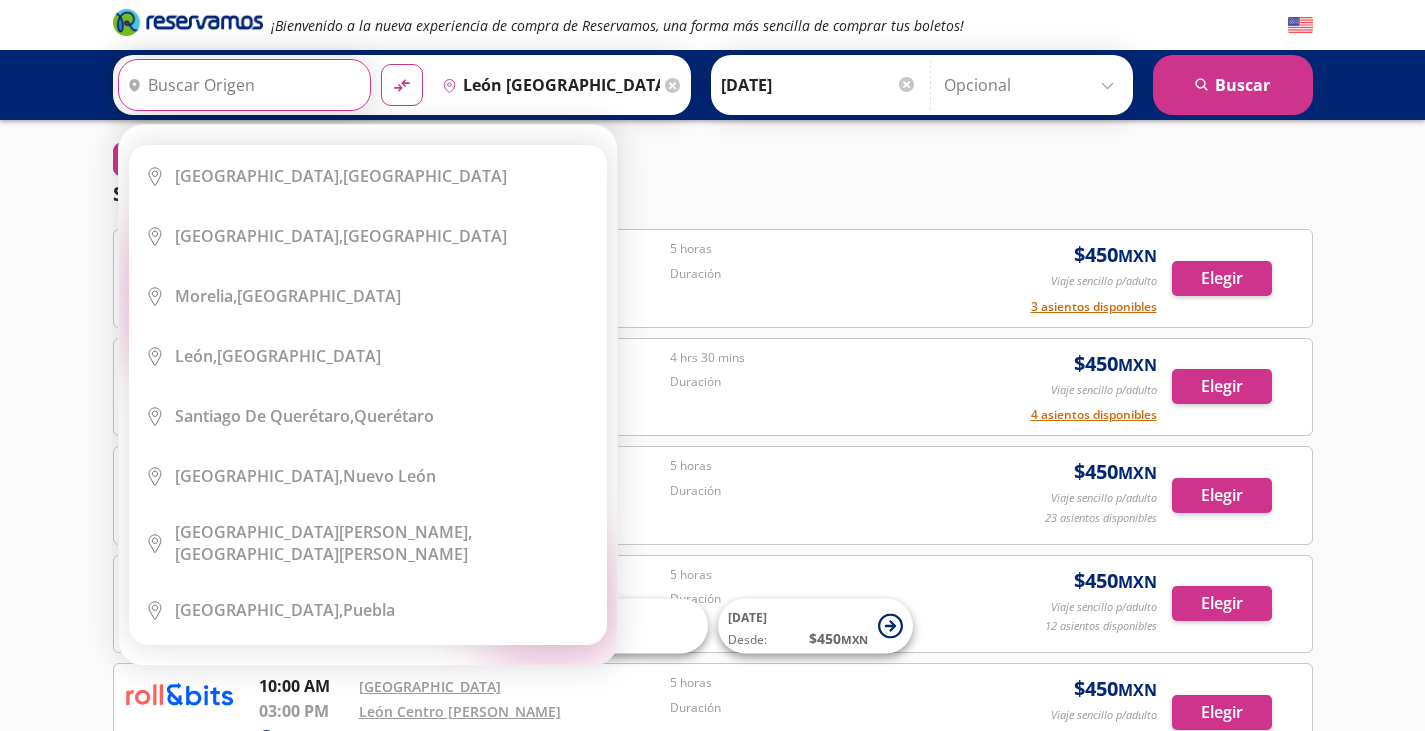 type 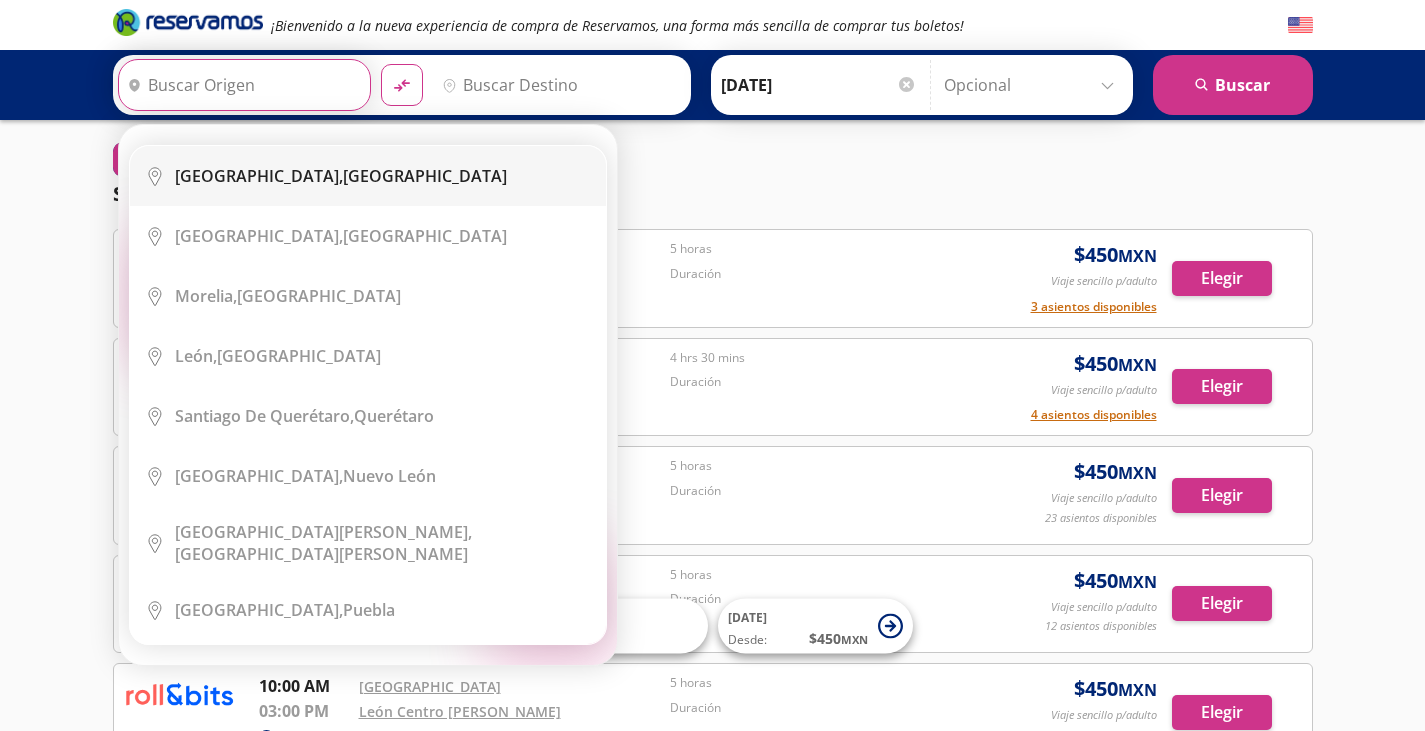 click on "[GEOGRAPHIC_DATA]," at bounding box center [259, 176] 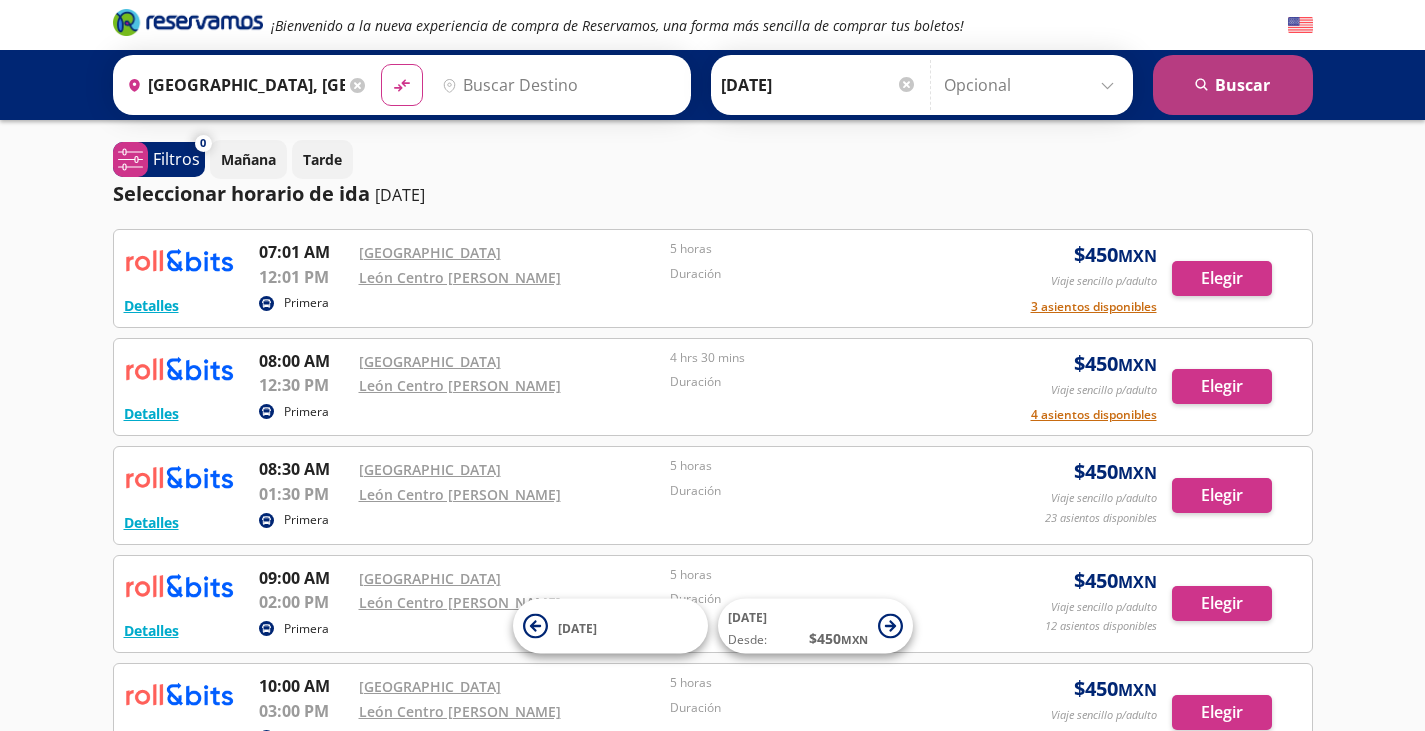 click on "search
[GEOGRAPHIC_DATA]" at bounding box center [1233, 85] 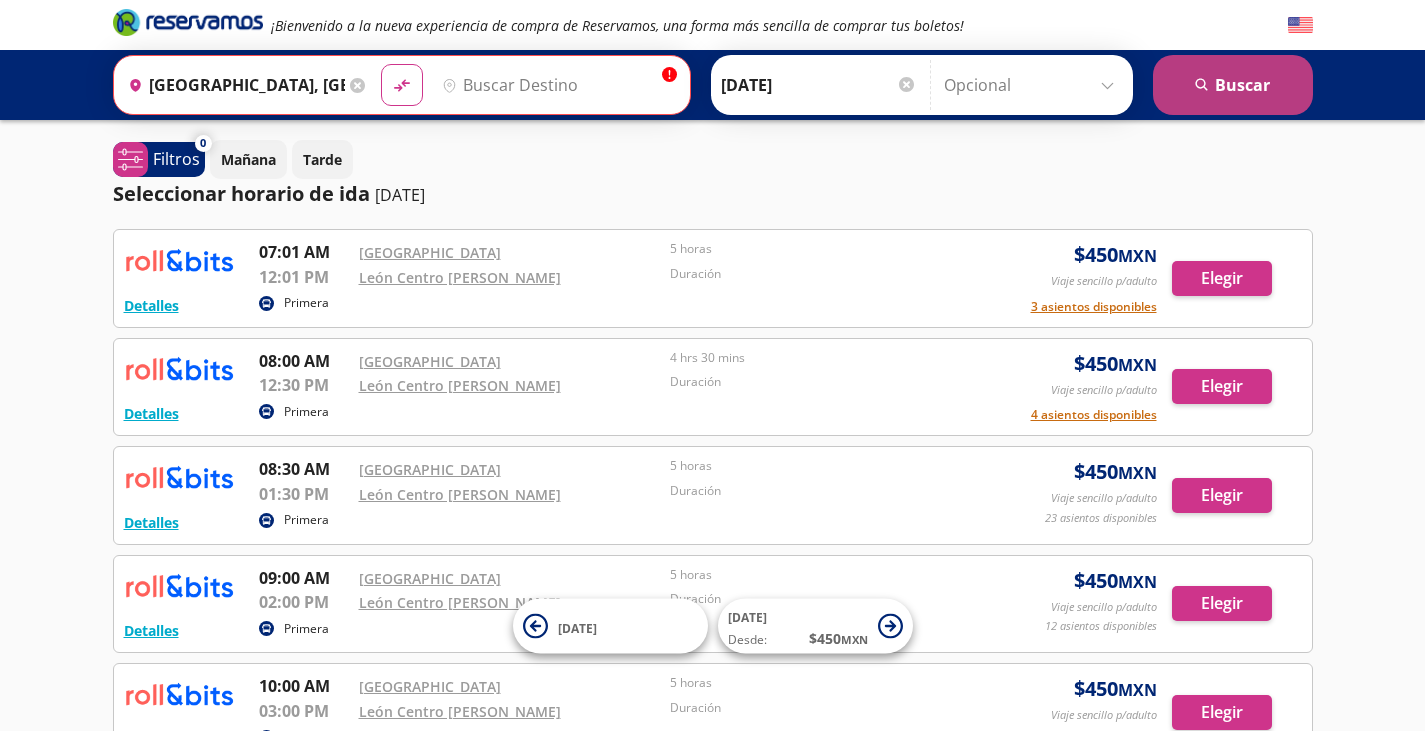 click on "search
[GEOGRAPHIC_DATA]" at bounding box center (1233, 85) 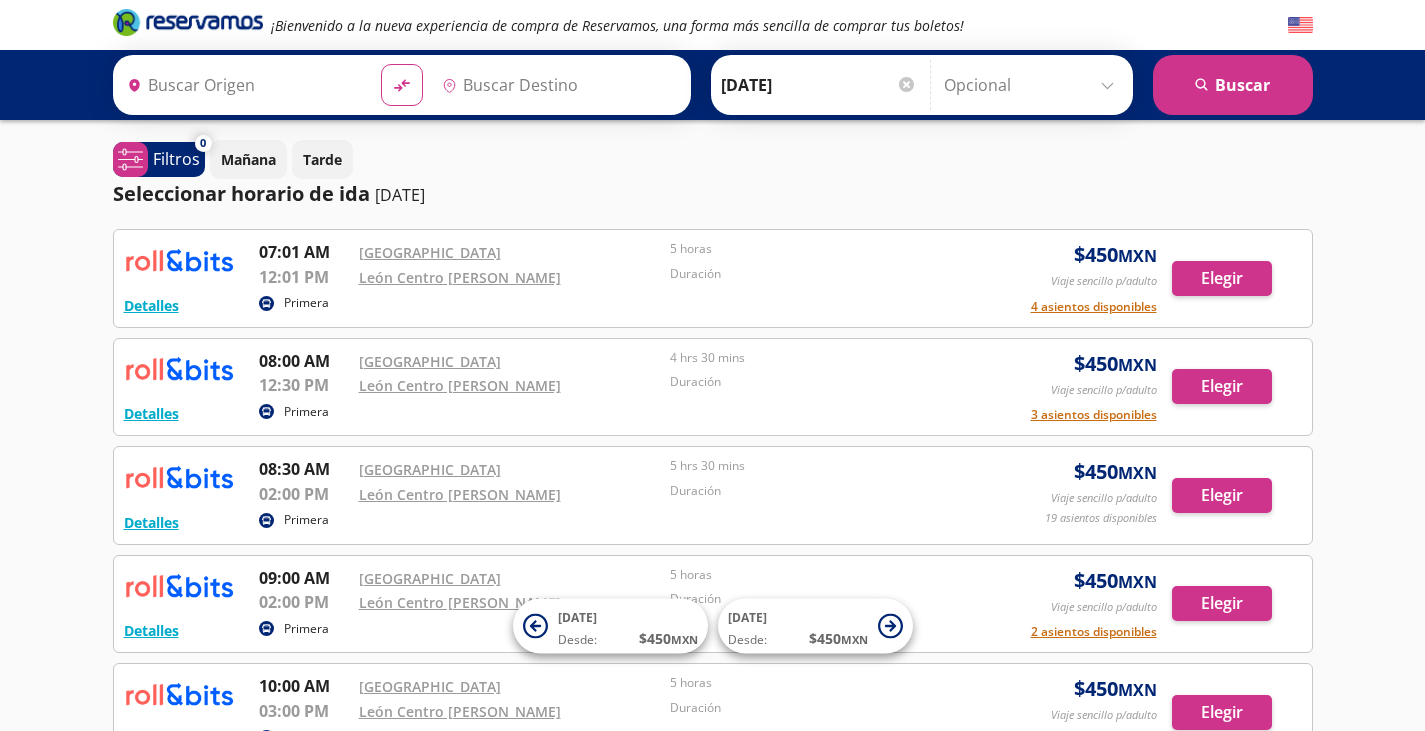 type on "[GEOGRAPHIC_DATA], [GEOGRAPHIC_DATA]" 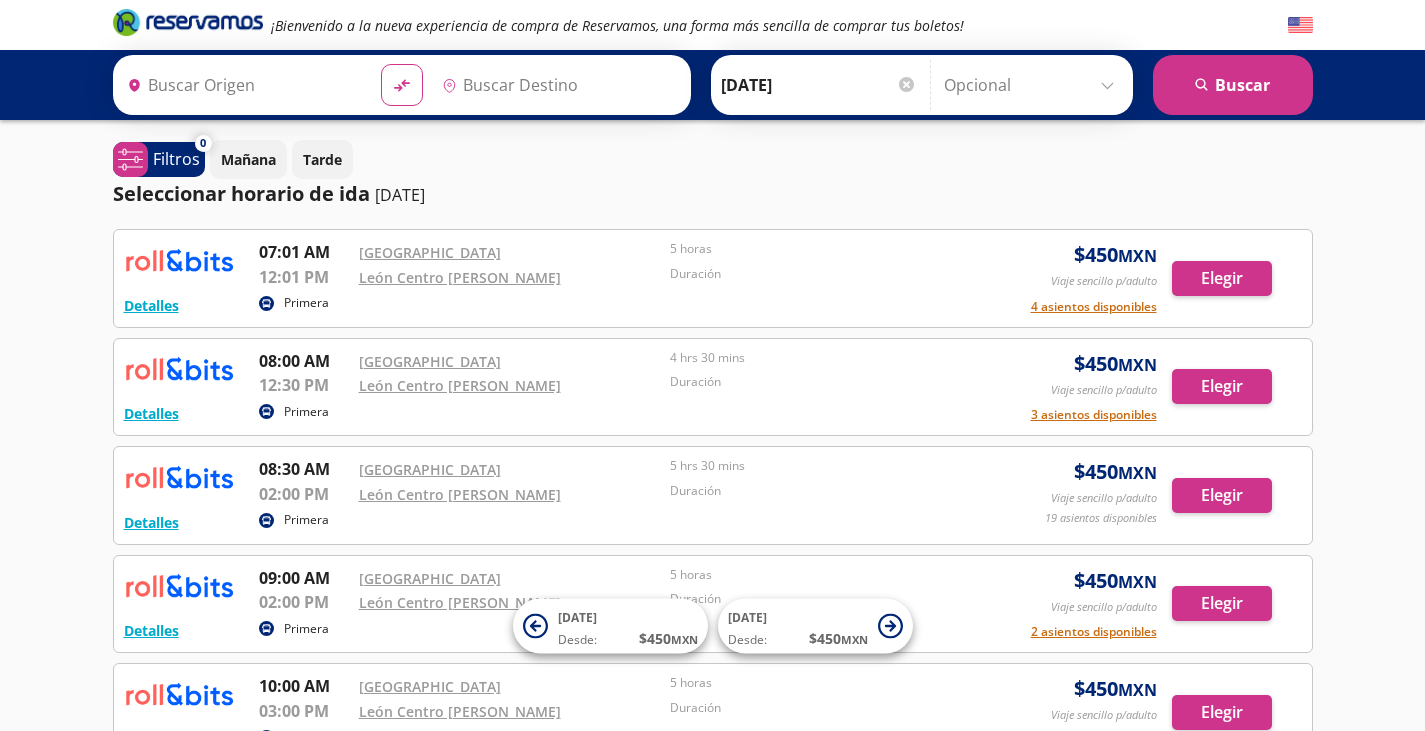 type on "León [GEOGRAPHIC_DATA][PERSON_NAME], [GEOGRAPHIC_DATA]" 